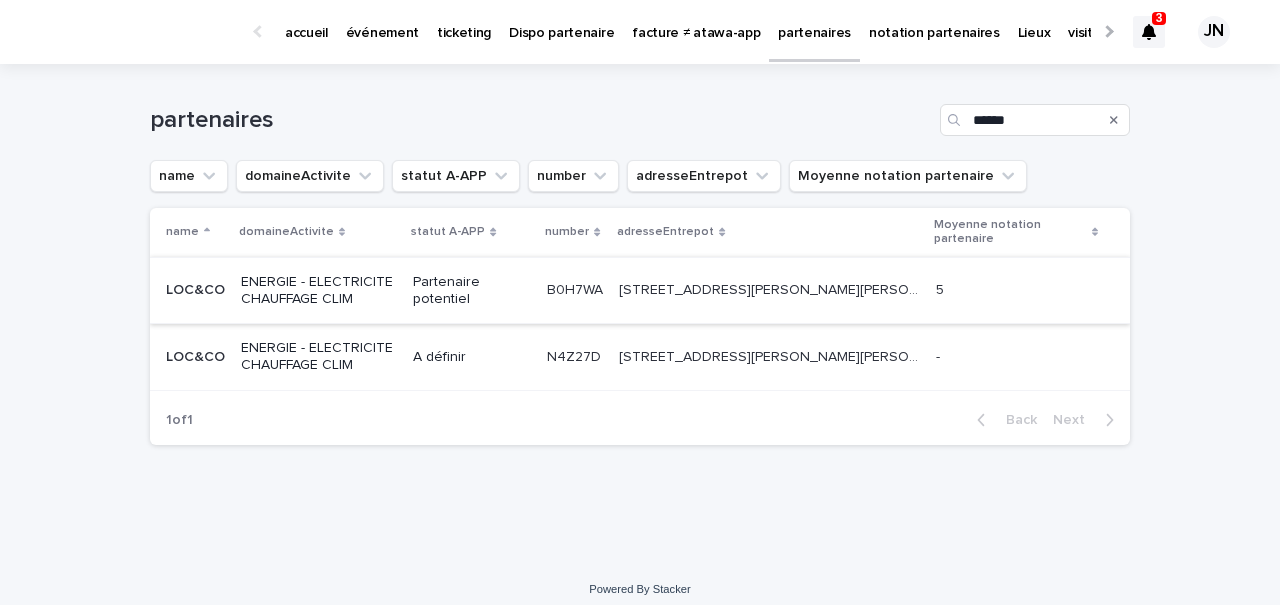 scroll, scrollTop: 0, scrollLeft: 0, axis: both 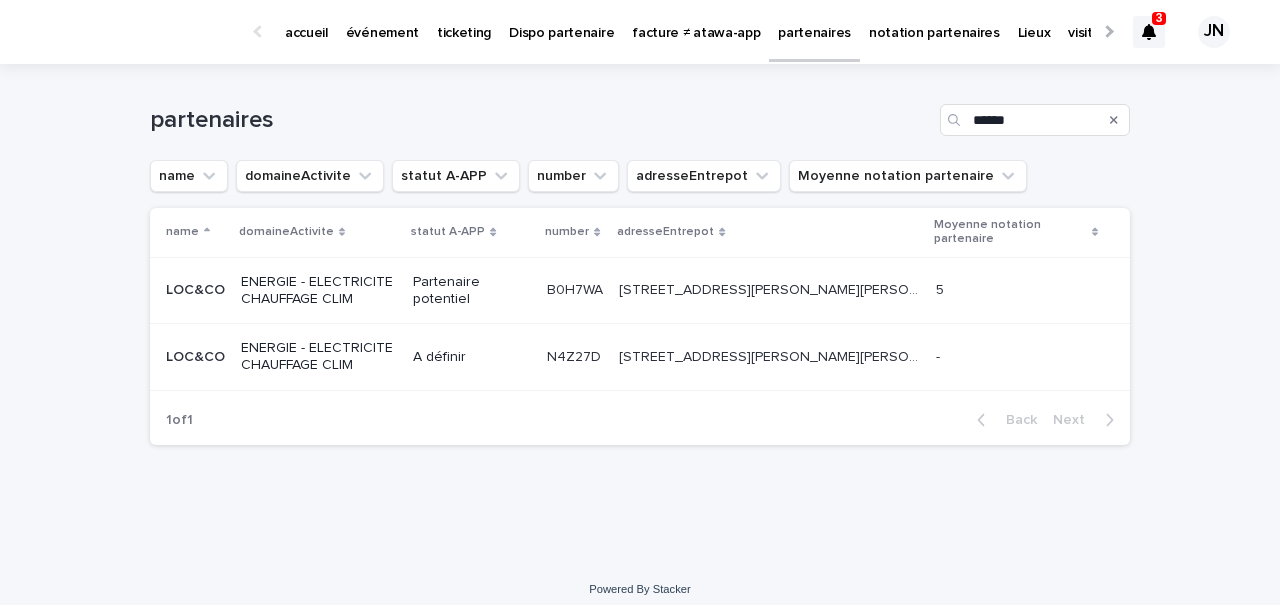click on "Partenaire potentiel" at bounding box center (472, 291) 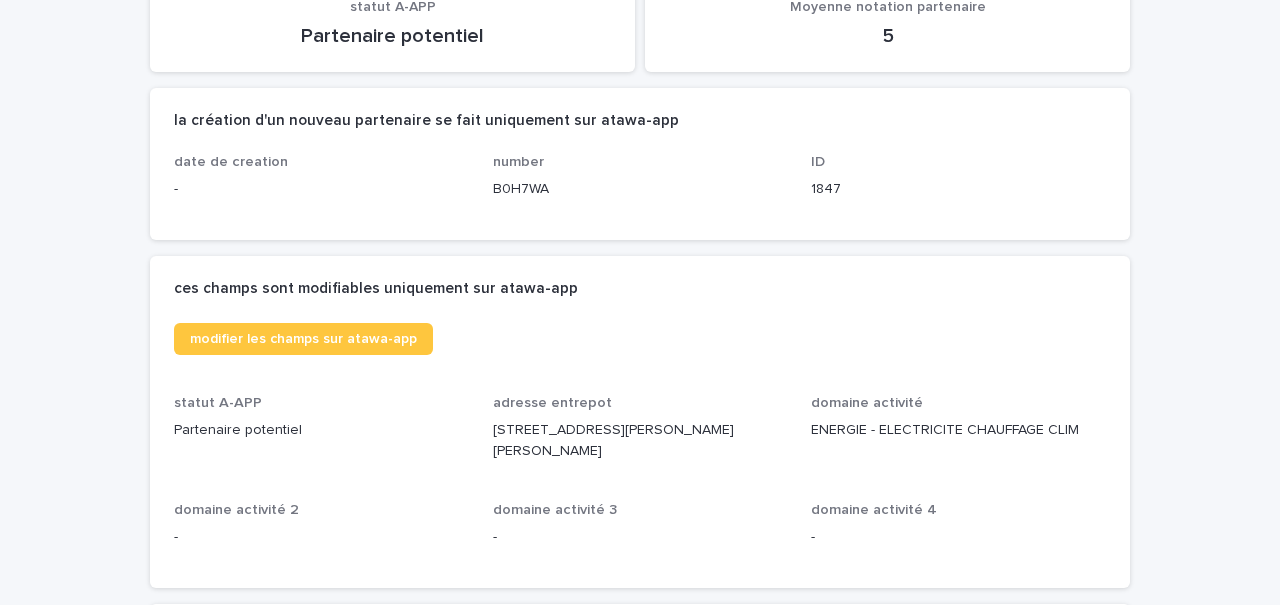 scroll, scrollTop: 364, scrollLeft: 0, axis: vertical 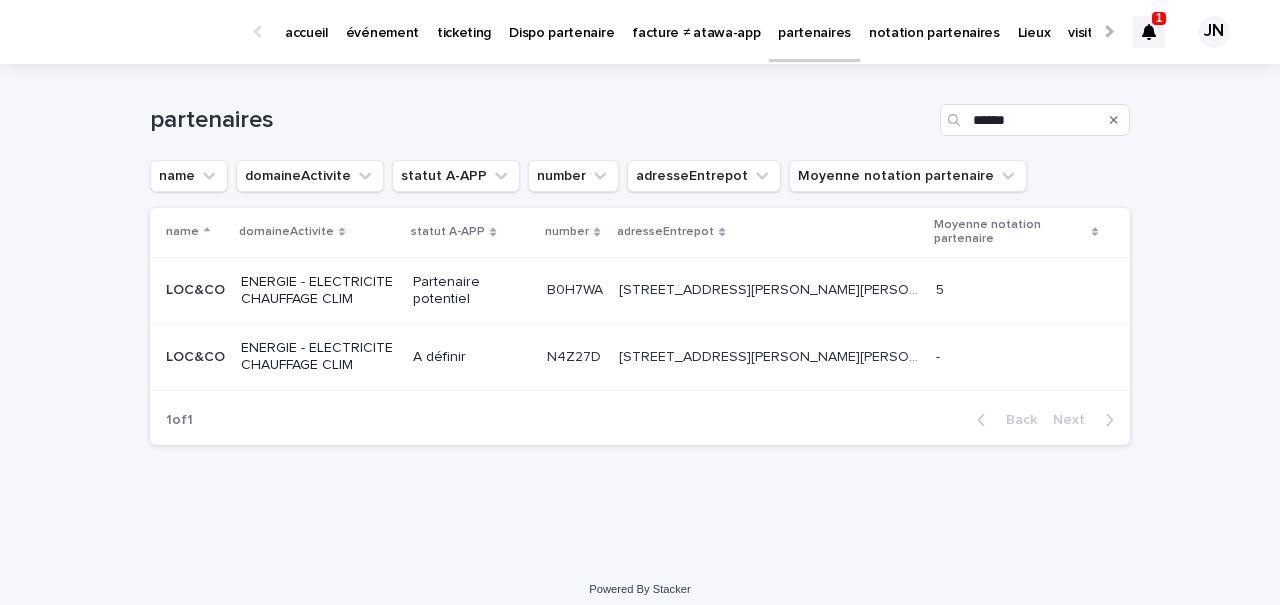 click on "ENERGIE - ELECTRICITE CHAUFFAGE CLIM" at bounding box center (319, 291) 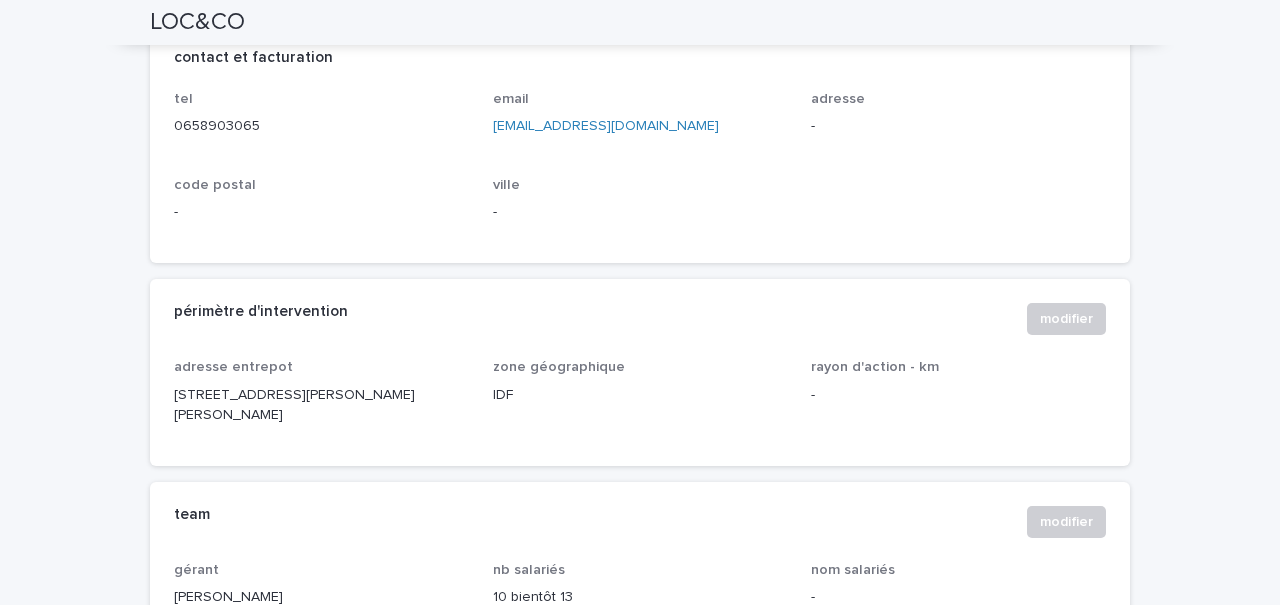 scroll, scrollTop: 1013, scrollLeft: 0, axis: vertical 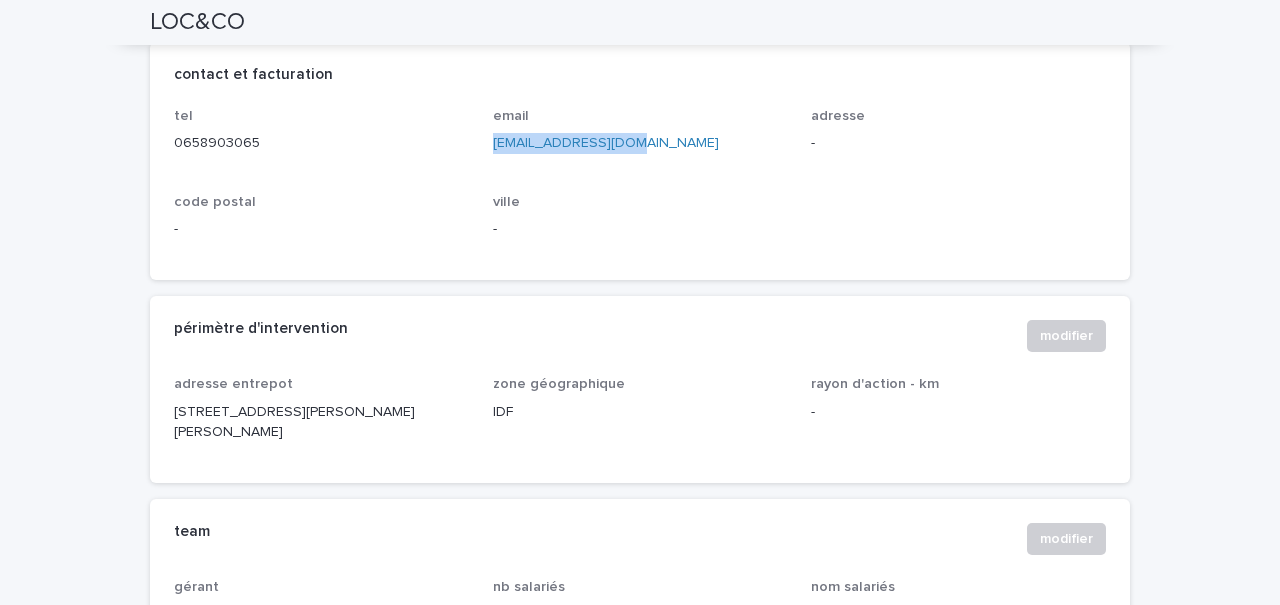 drag, startPoint x: 638, startPoint y: 145, endPoint x: 491, endPoint y: 149, distance: 147.05441 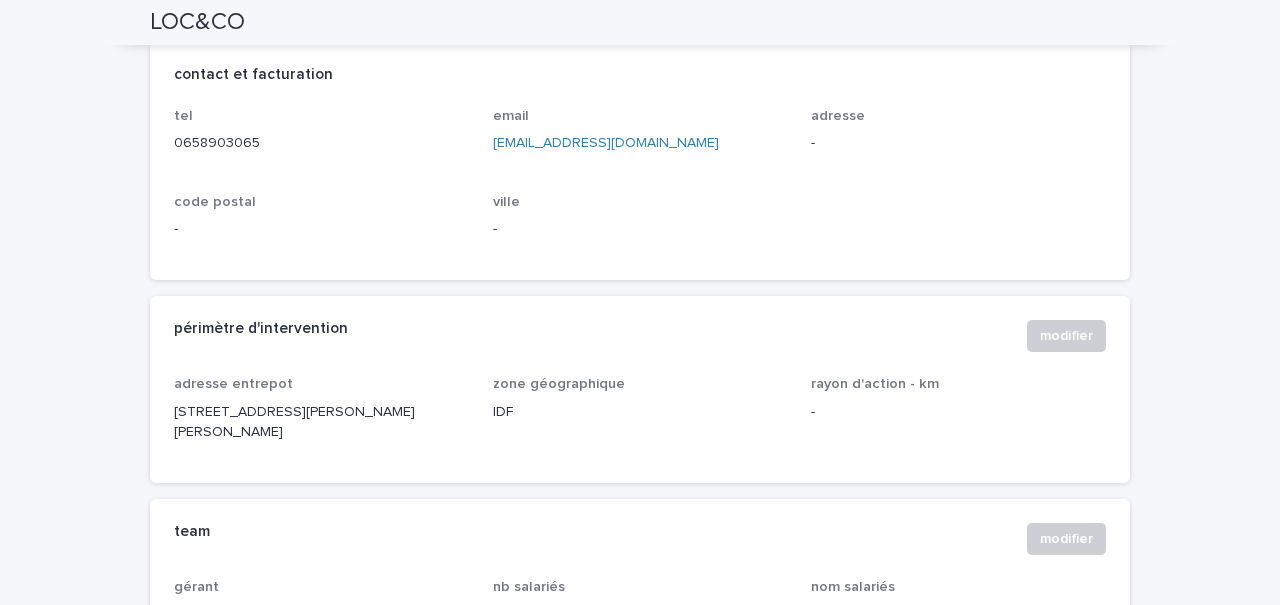 click on "tel 0658903065 email contact@locanco.com adresse - code postal - ville -" at bounding box center (640, 182) 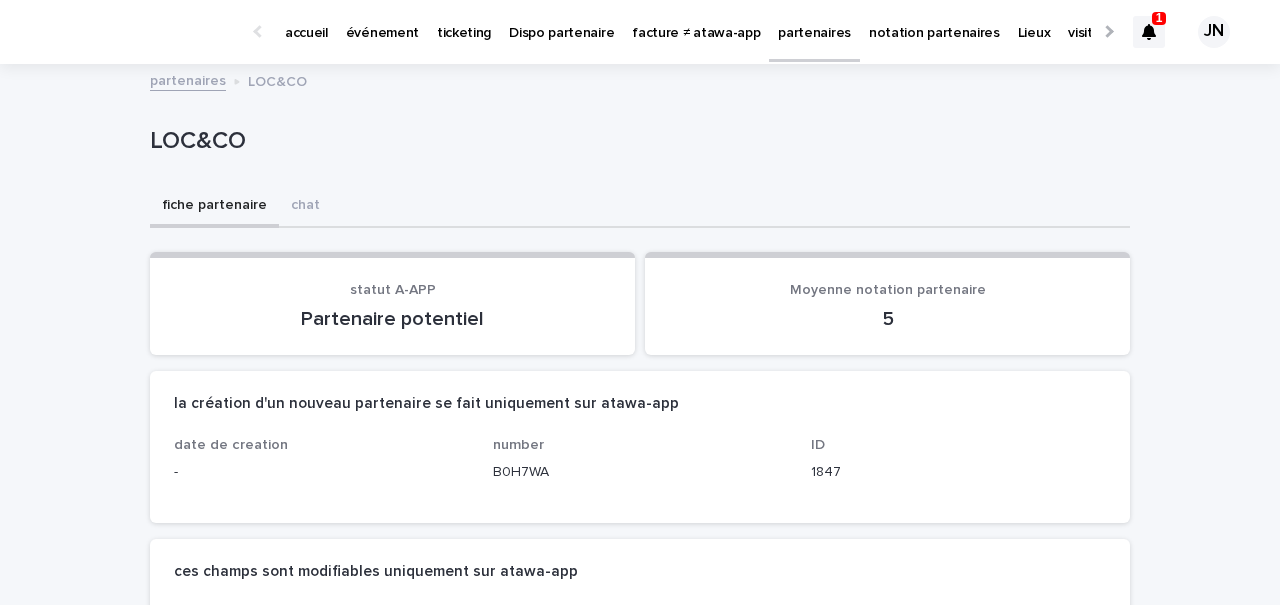 click on "notation partenaires" at bounding box center [934, 21] 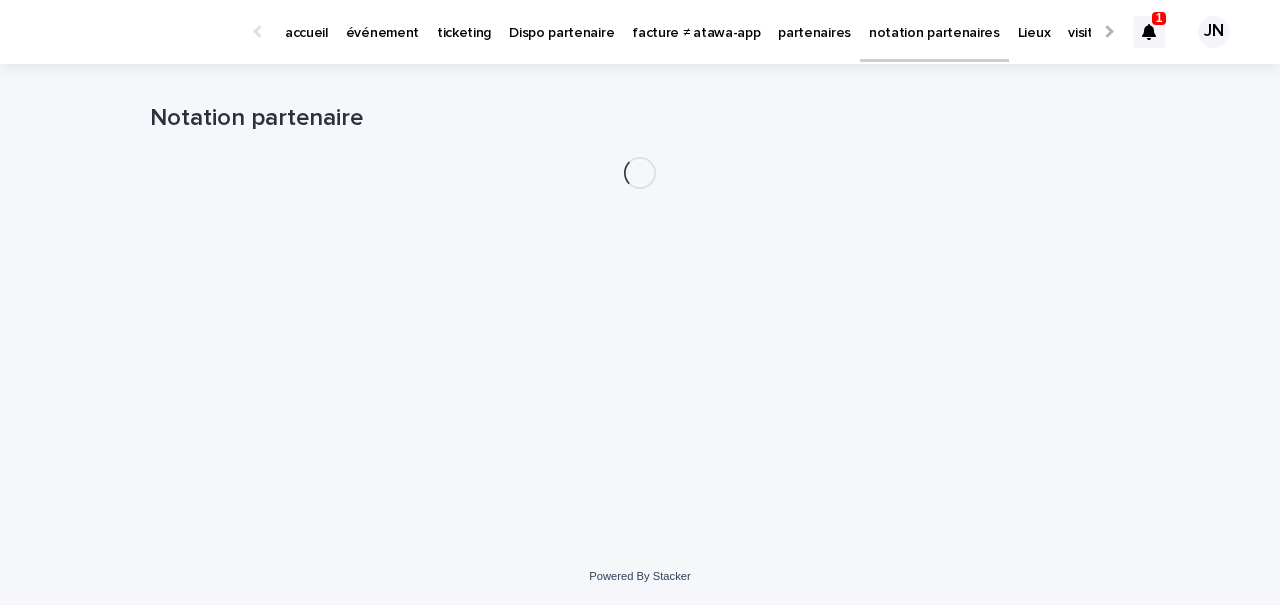 click on "partenaires" at bounding box center (814, 21) 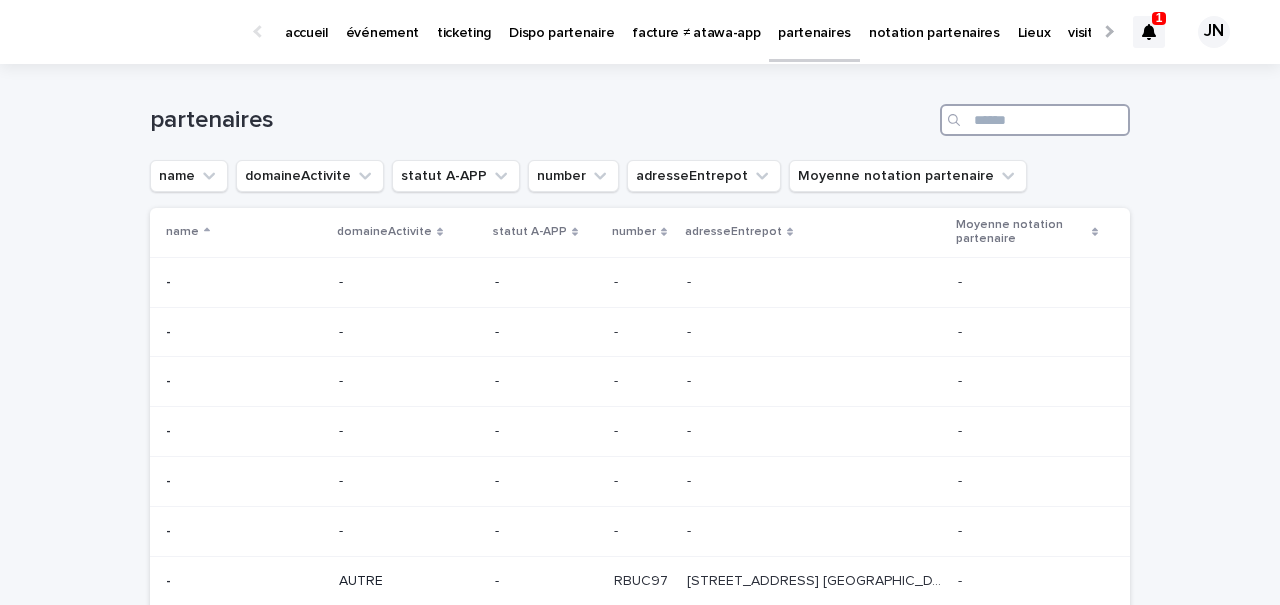 click at bounding box center [1035, 120] 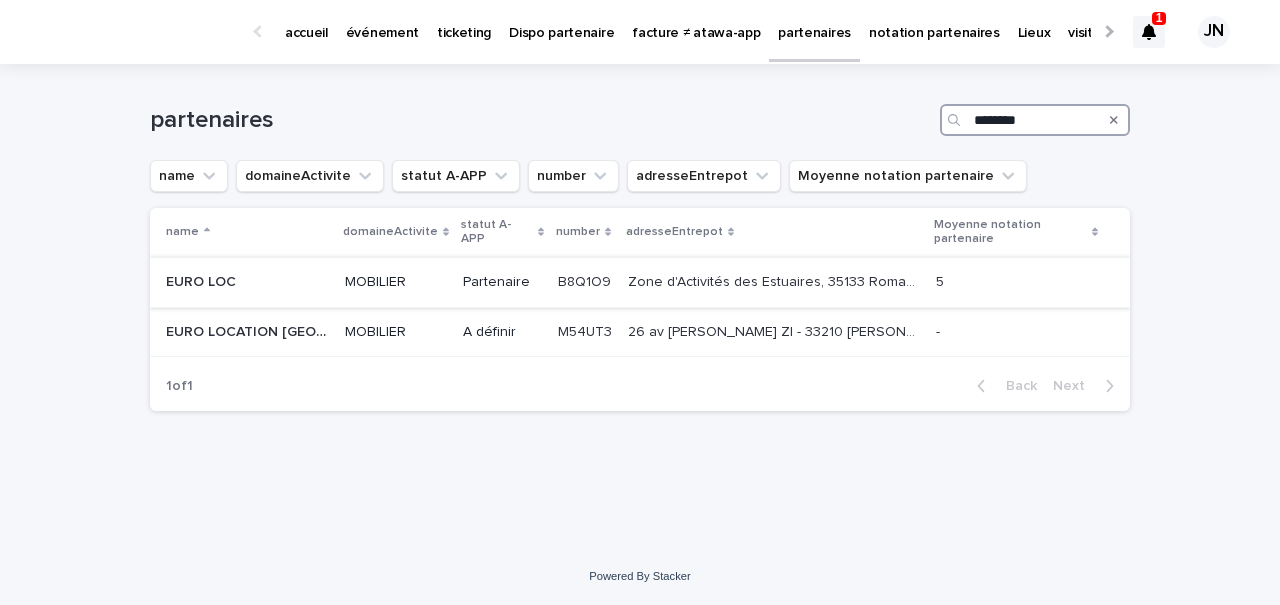 type on "********" 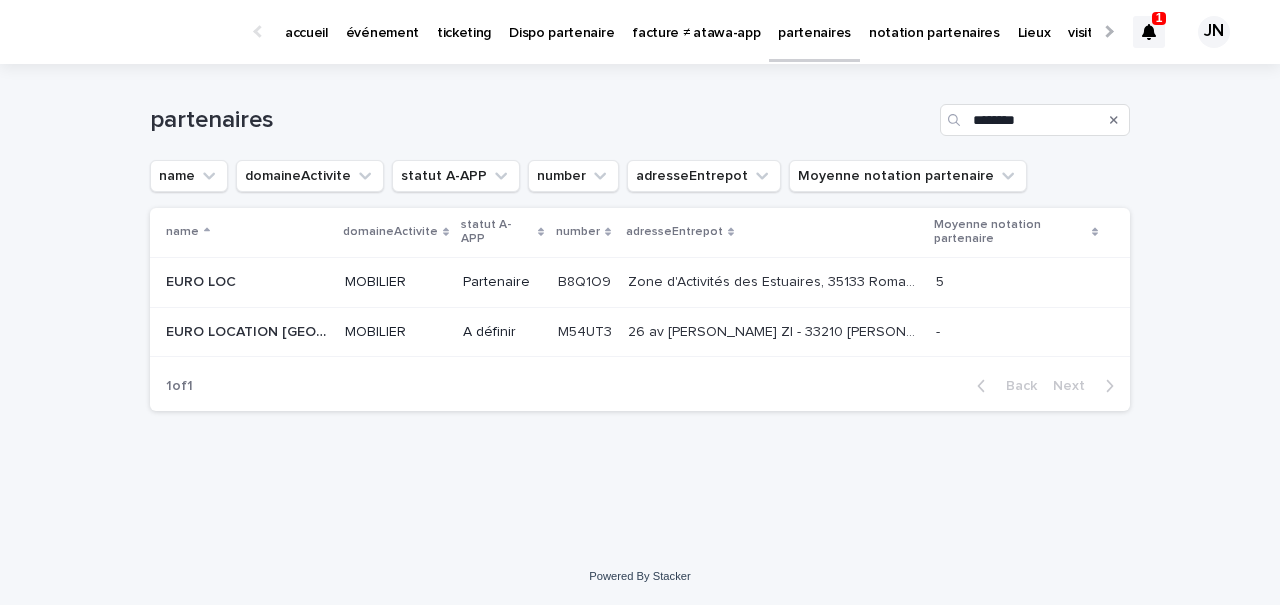 click on "B8Q1O9" at bounding box center (586, 280) 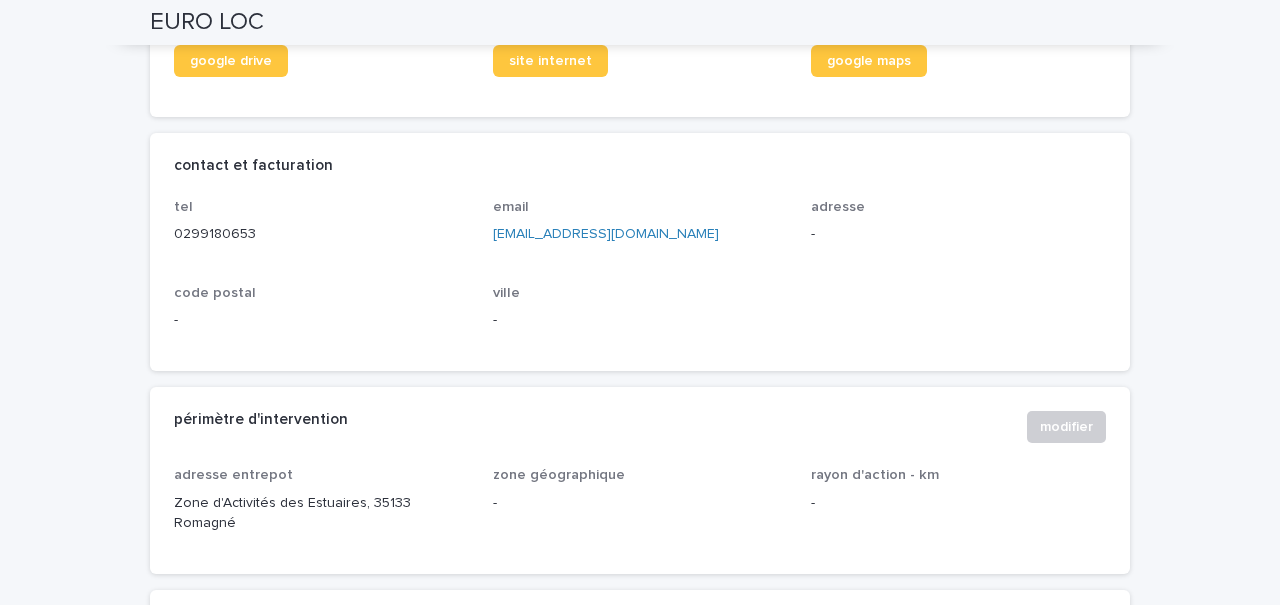 scroll, scrollTop: 1055, scrollLeft: 0, axis: vertical 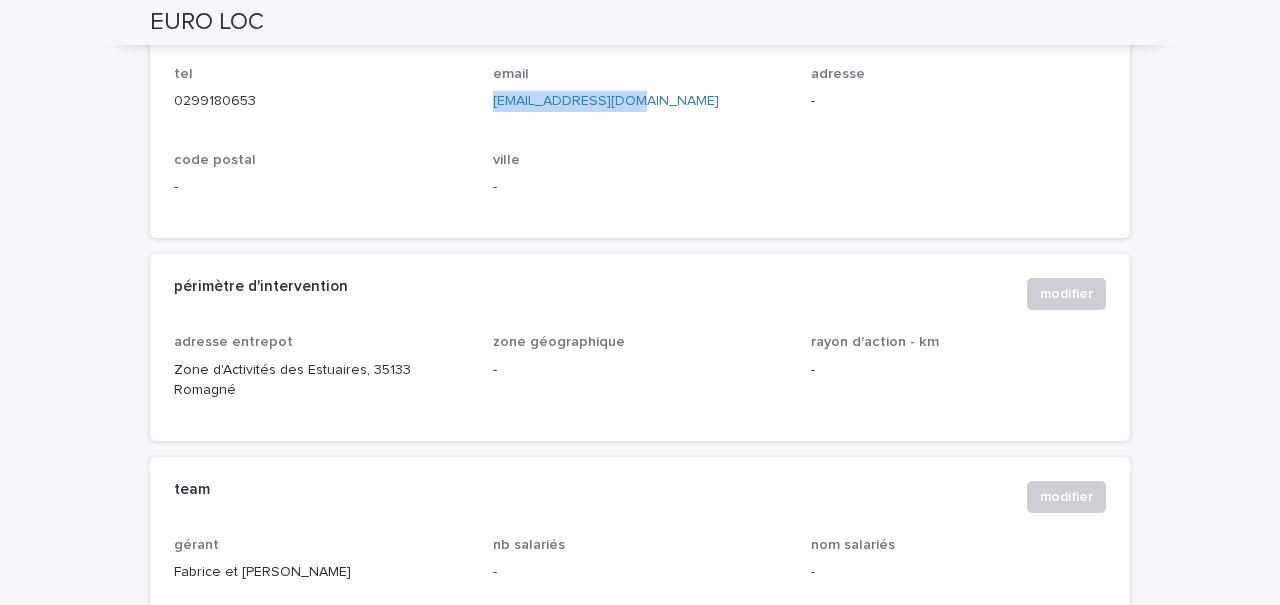 drag, startPoint x: 648, startPoint y: 77, endPoint x: 484, endPoint y: 77, distance: 164 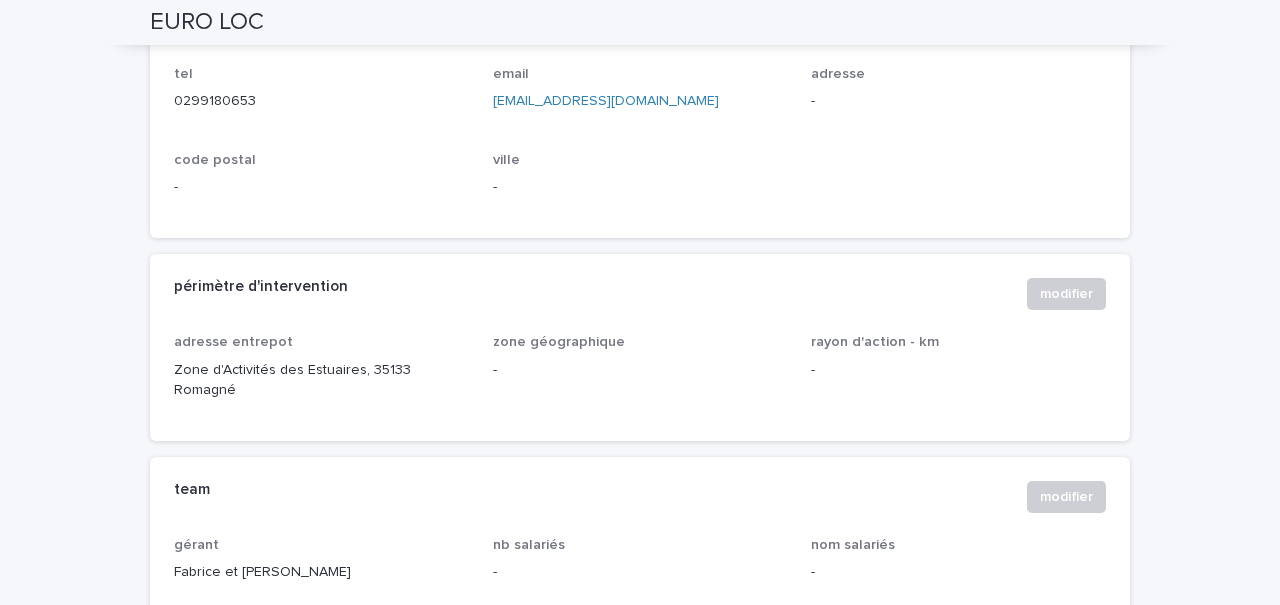 click on "adresse entrepot Zone d'Activités des Estuaires, 35133 Romagné zone géographique - rayon d'action - km -" at bounding box center [640, 387] 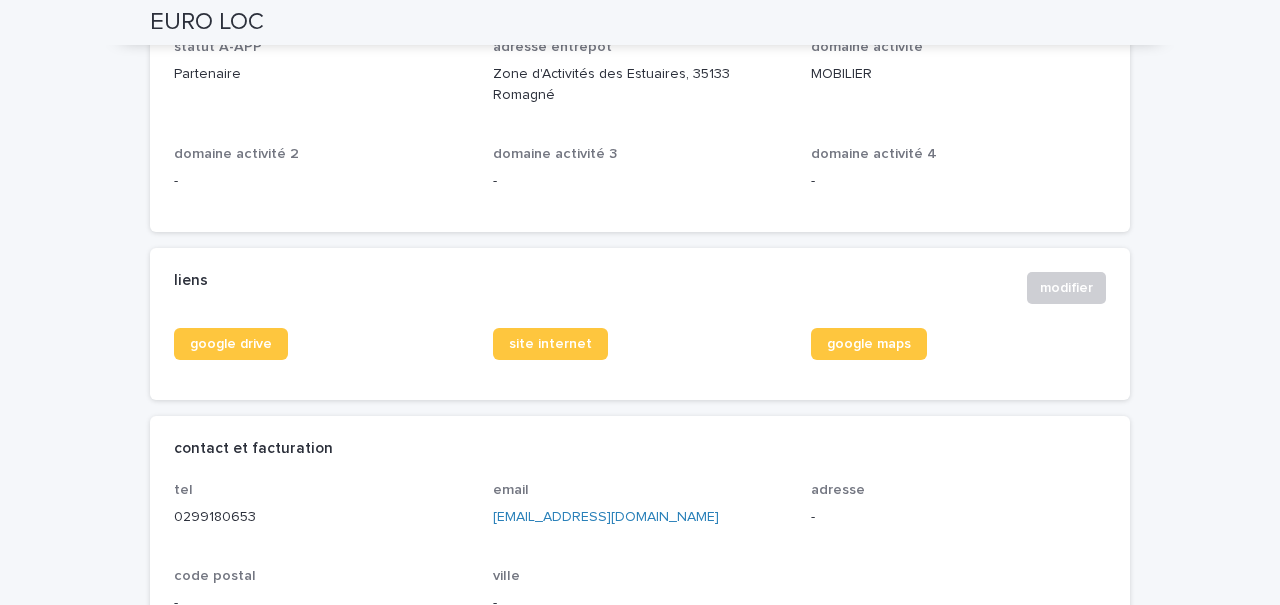scroll, scrollTop: 0, scrollLeft: 0, axis: both 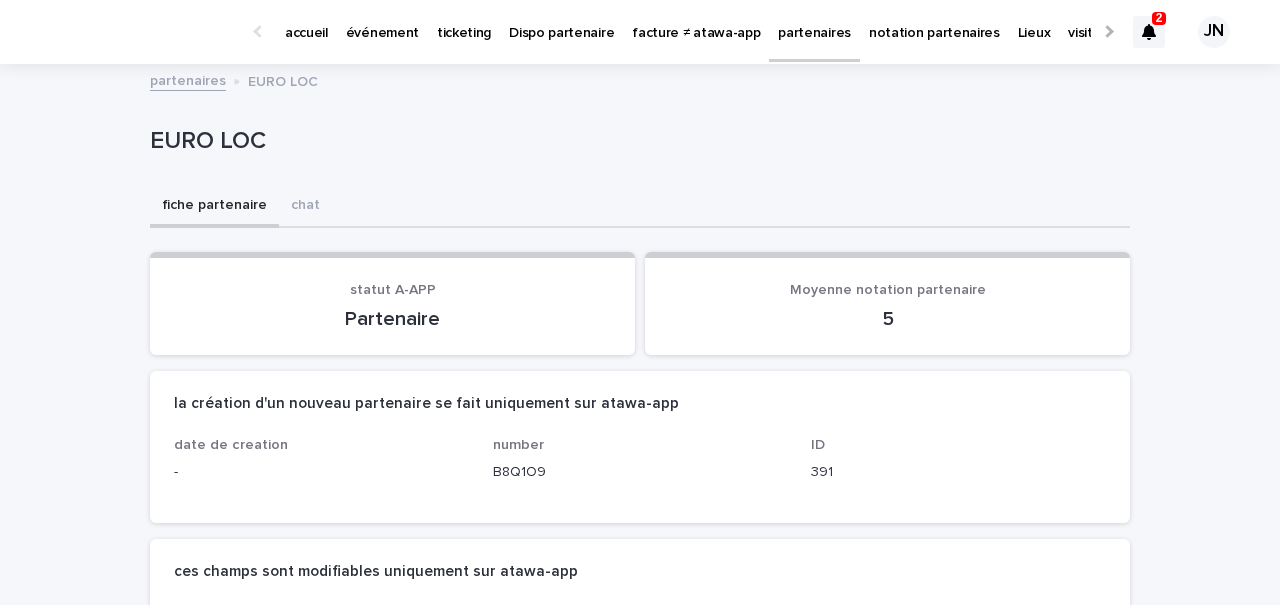 click 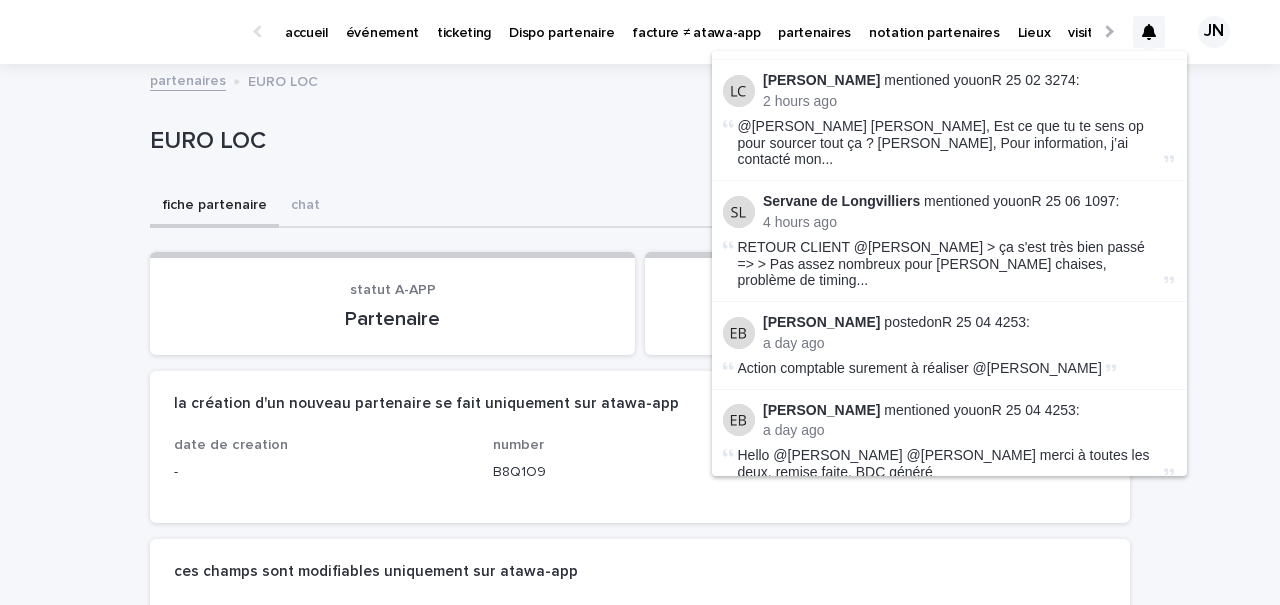 scroll, scrollTop: 106, scrollLeft: 1, axis: both 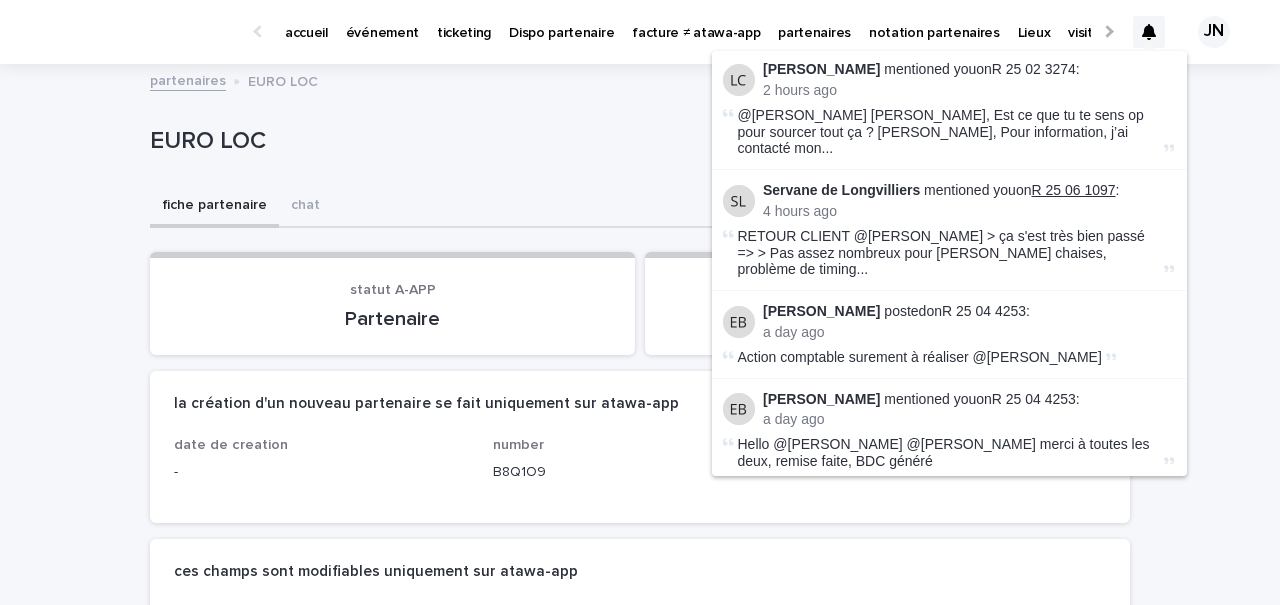 click on "R 25 06 1097" at bounding box center (1073, 190) 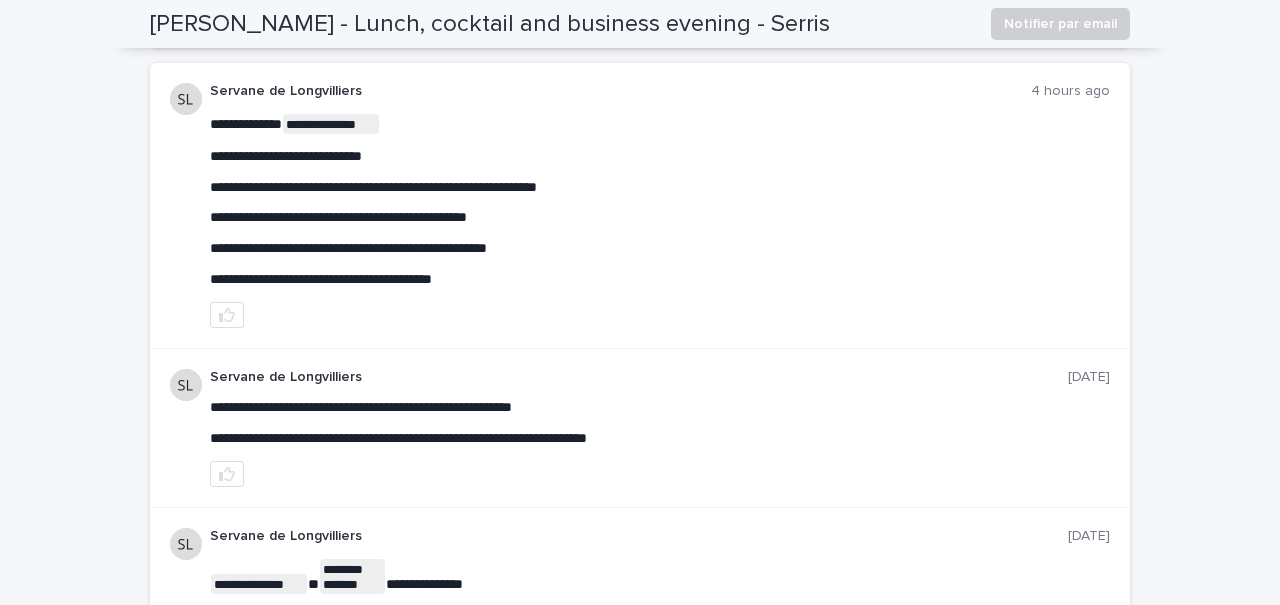 scroll, scrollTop: 347, scrollLeft: 0, axis: vertical 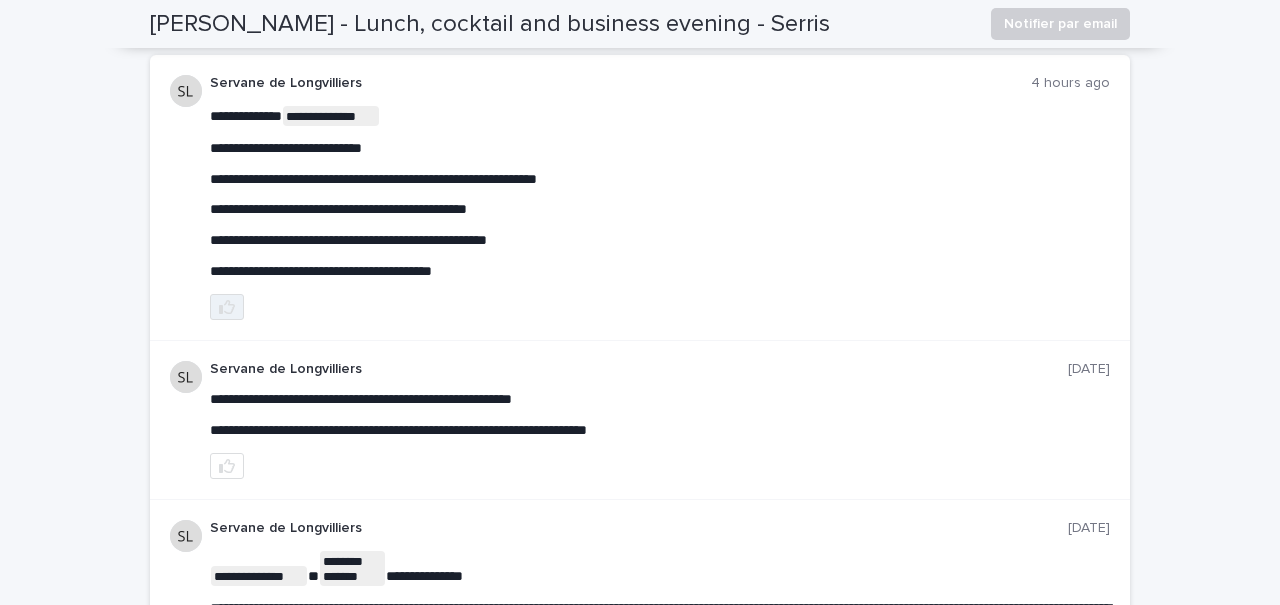 click at bounding box center (227, 307) 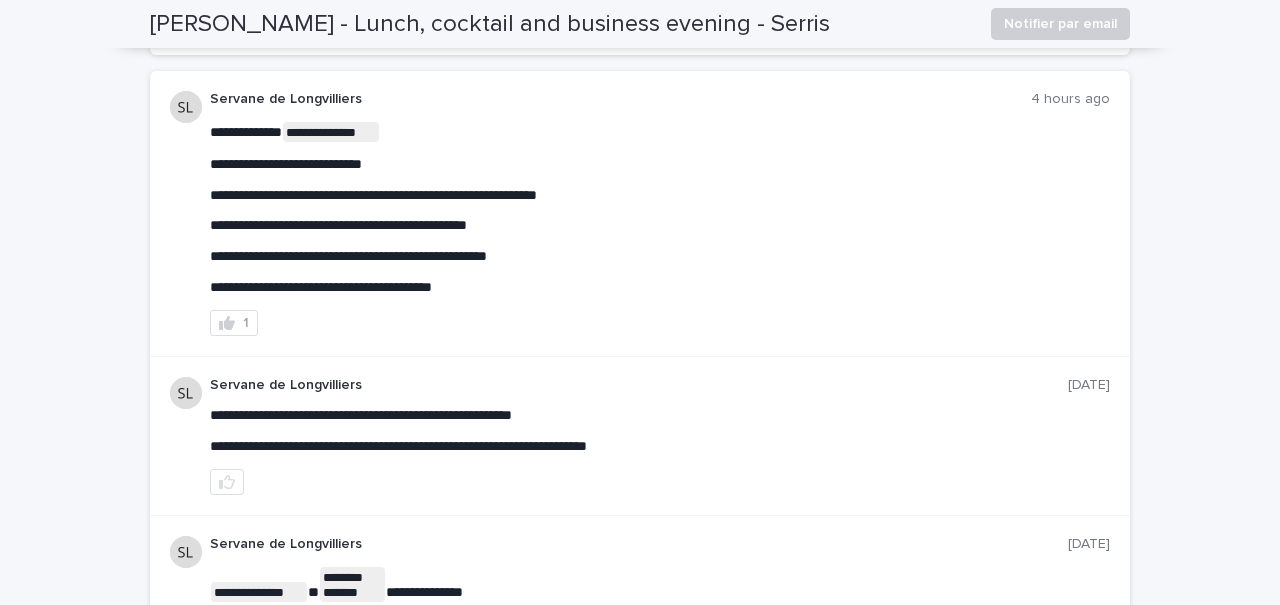 scroll, scrollTop: 0, scrollLeft: 0, axis: both 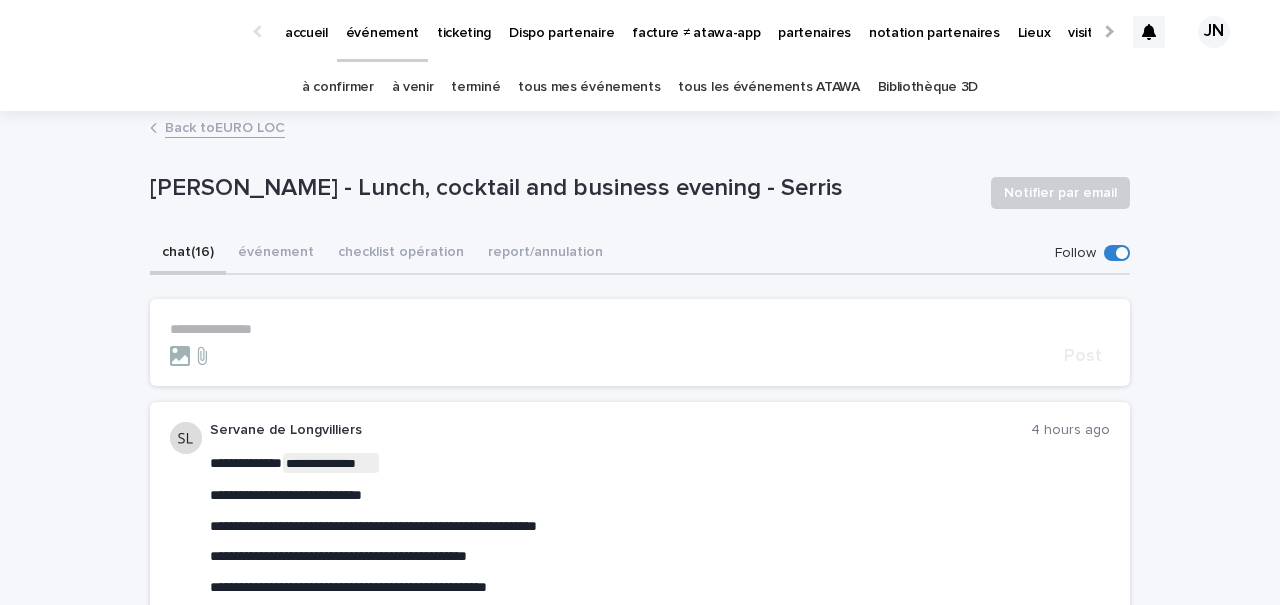 click at bounding box center [1149, 32] 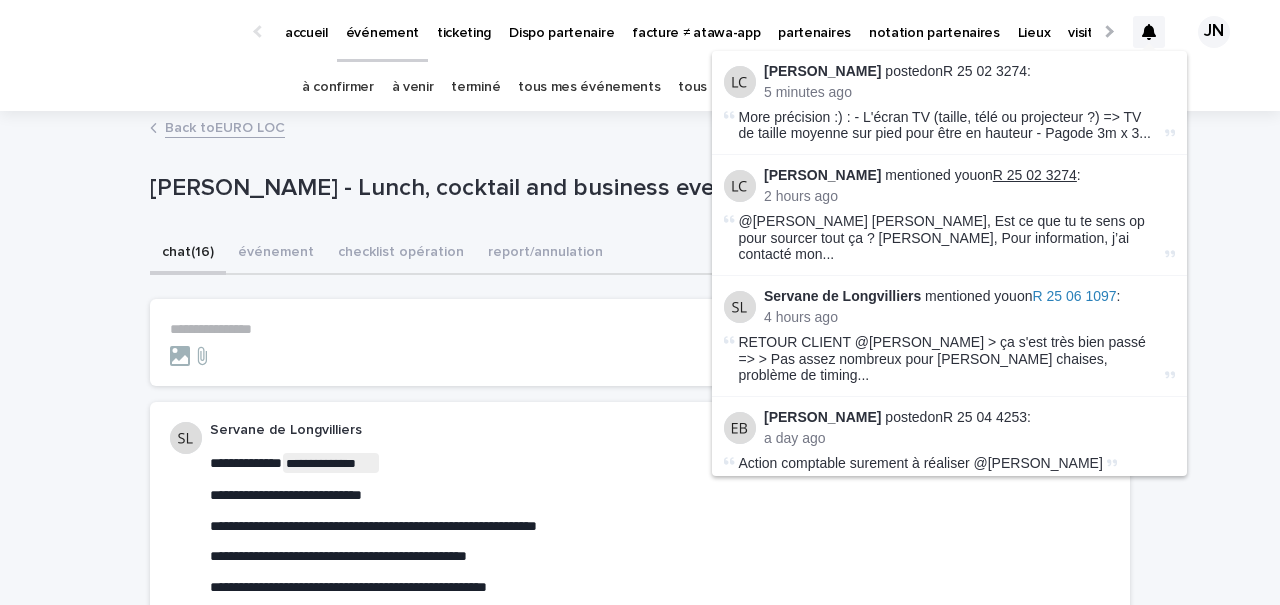 click on "R 25 02 3274" at bounding box center (1035, 175) 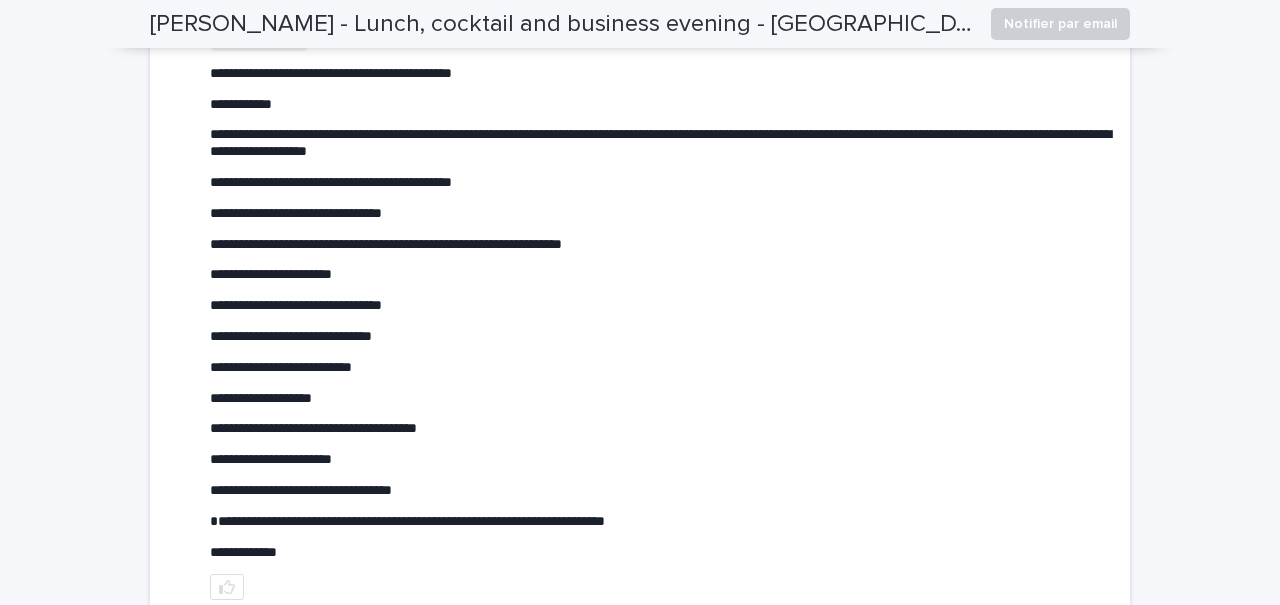 scroll, scrollTop: 0, scrollLeft: 0, axis: both 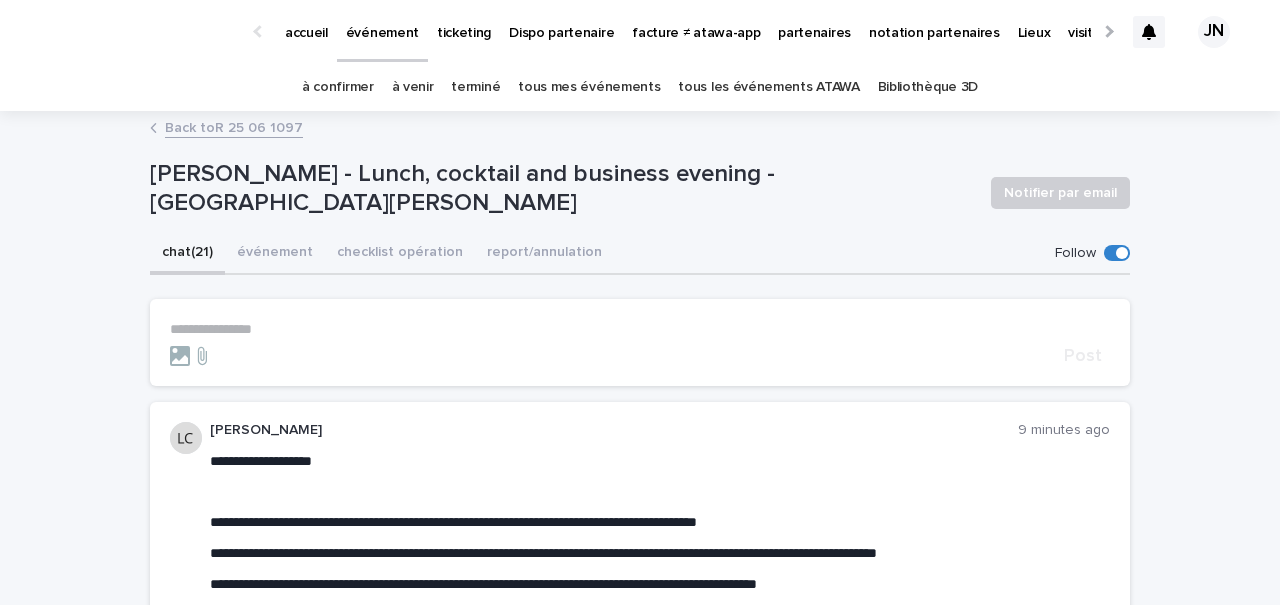 click on "partenaires" at bounding box center [814, 21] 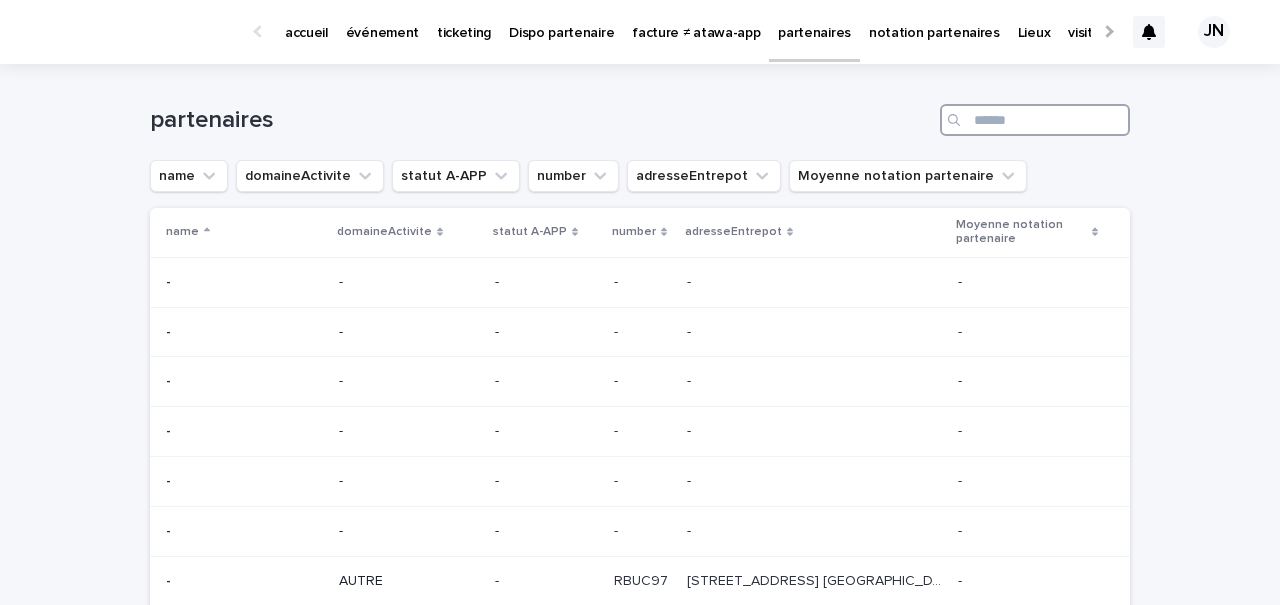 click at bounding box center [1035, 120] 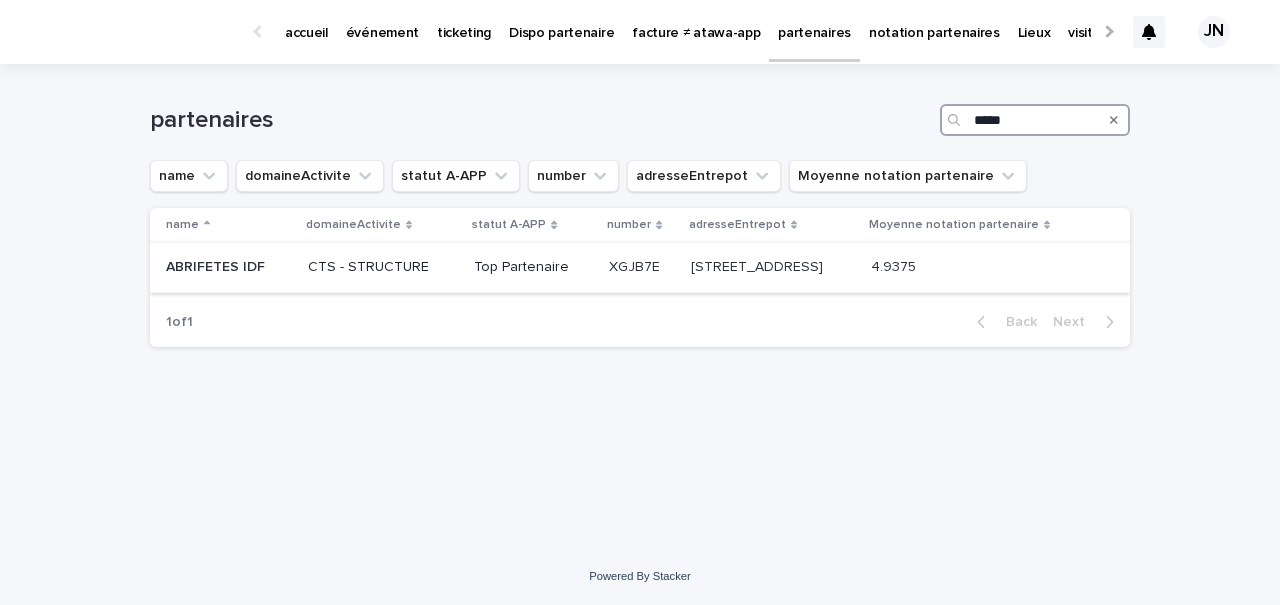 type on "*****" 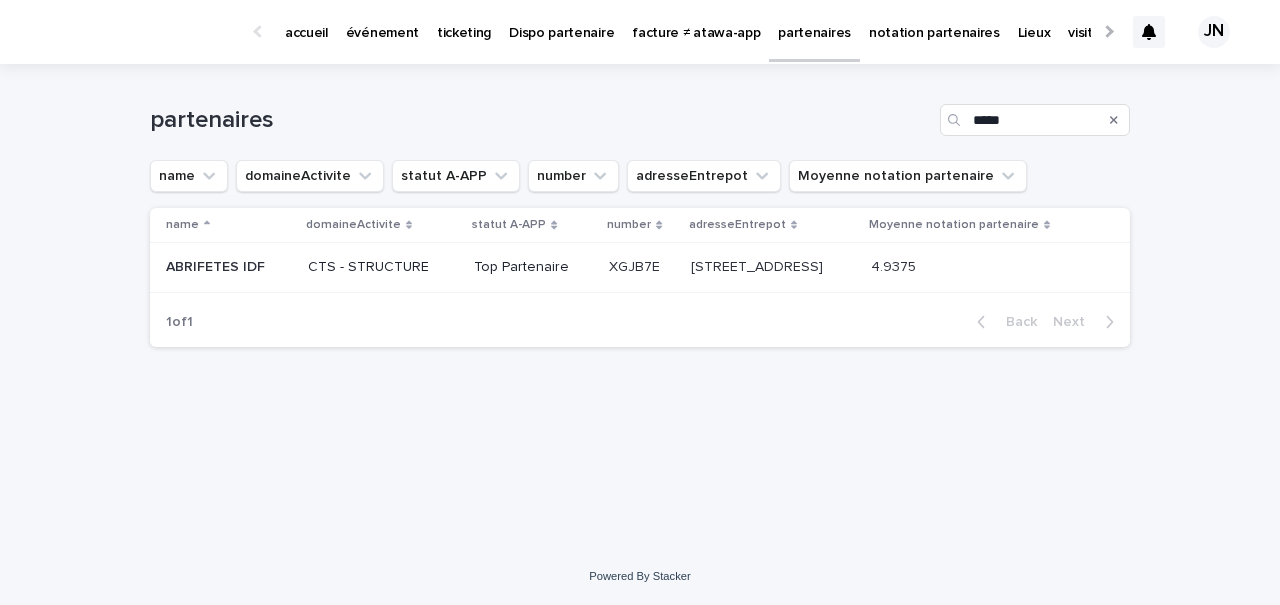 click on "CTS - STRUCTURE" at bounding box center (383, 267) 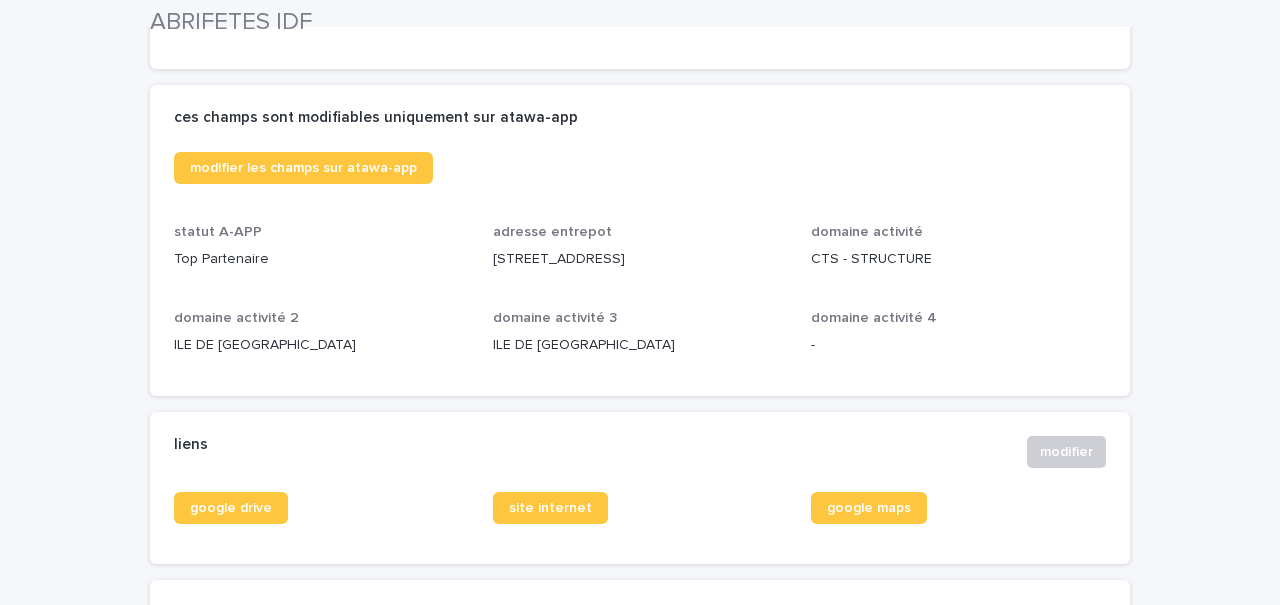 scroll, scrollTop: 708, scrollLeft: 0, axis: vertical 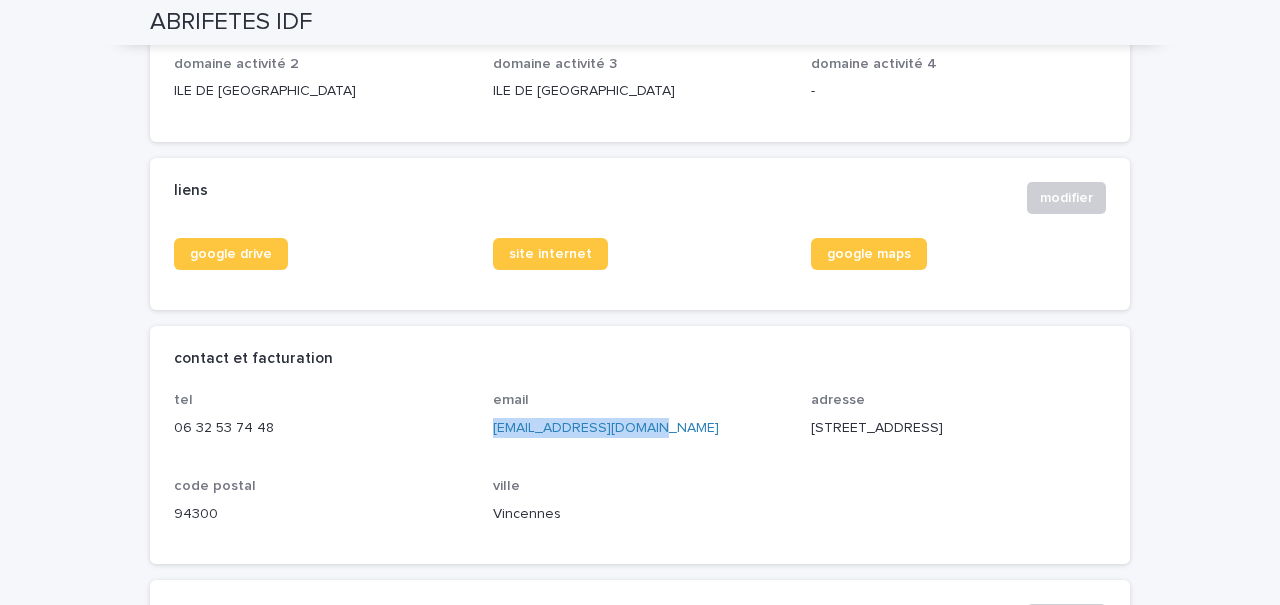 drag, startPoint x: 487, startPoint y: 426, endPoint x: 665, endPoint y: 427, distance: 178.0028 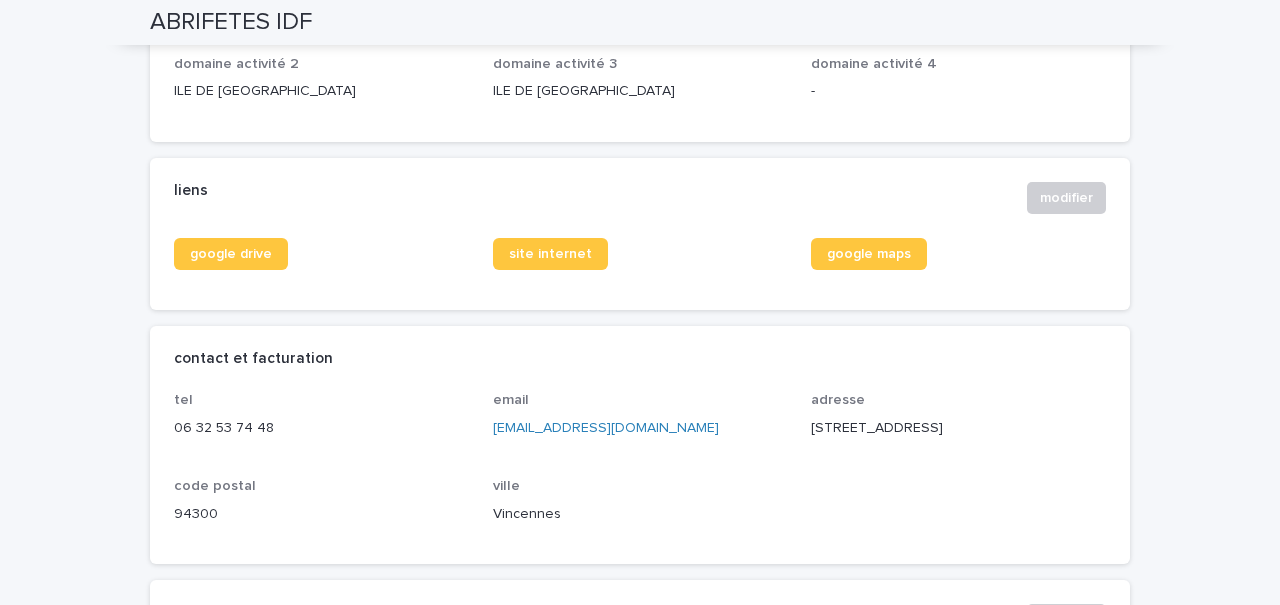 click on "liens modifier" at bounding box center [640, 198] 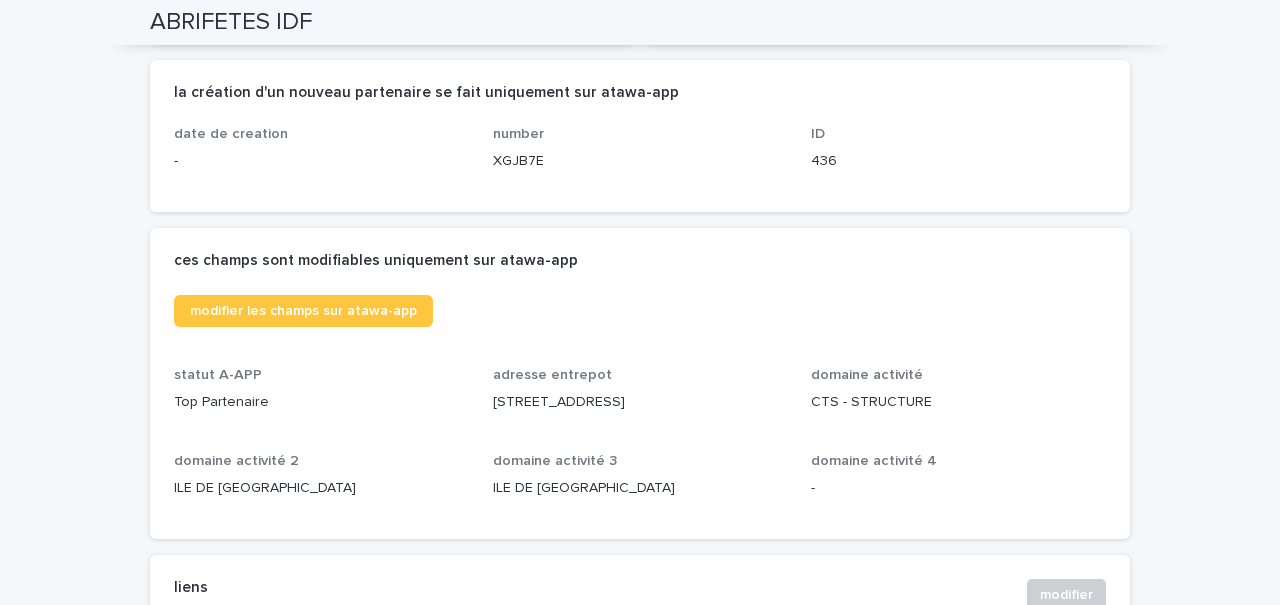 scroll, scrollTop: 0, scrollLeft: 0, axis: both 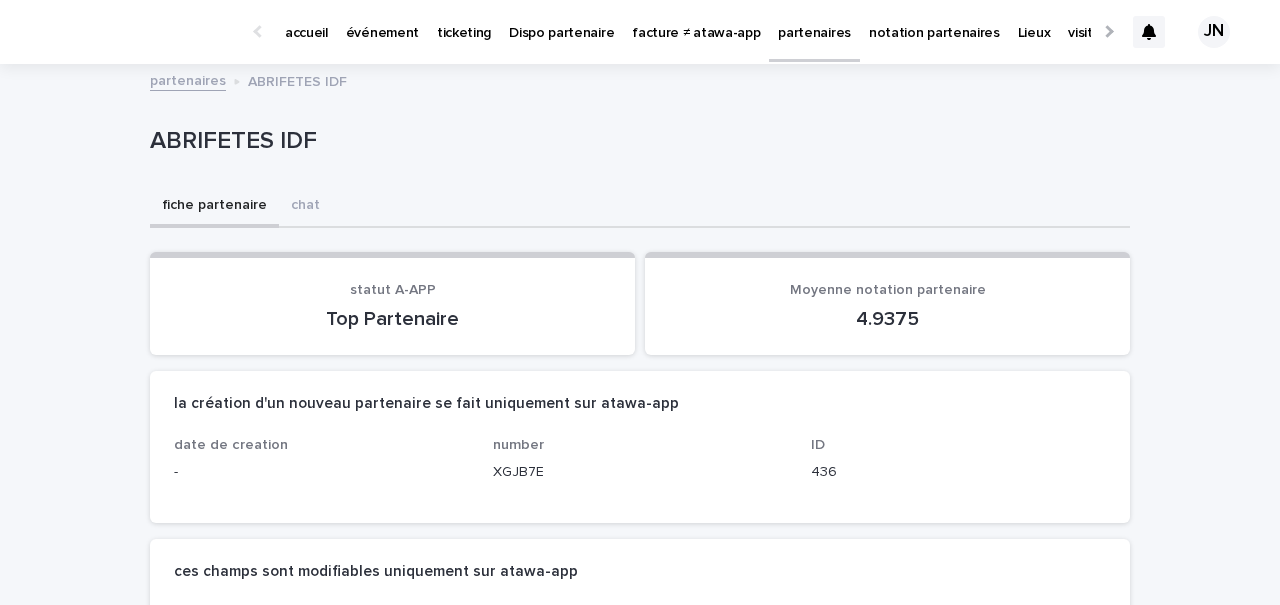 click on "événement" at bounding box center [382, 21] 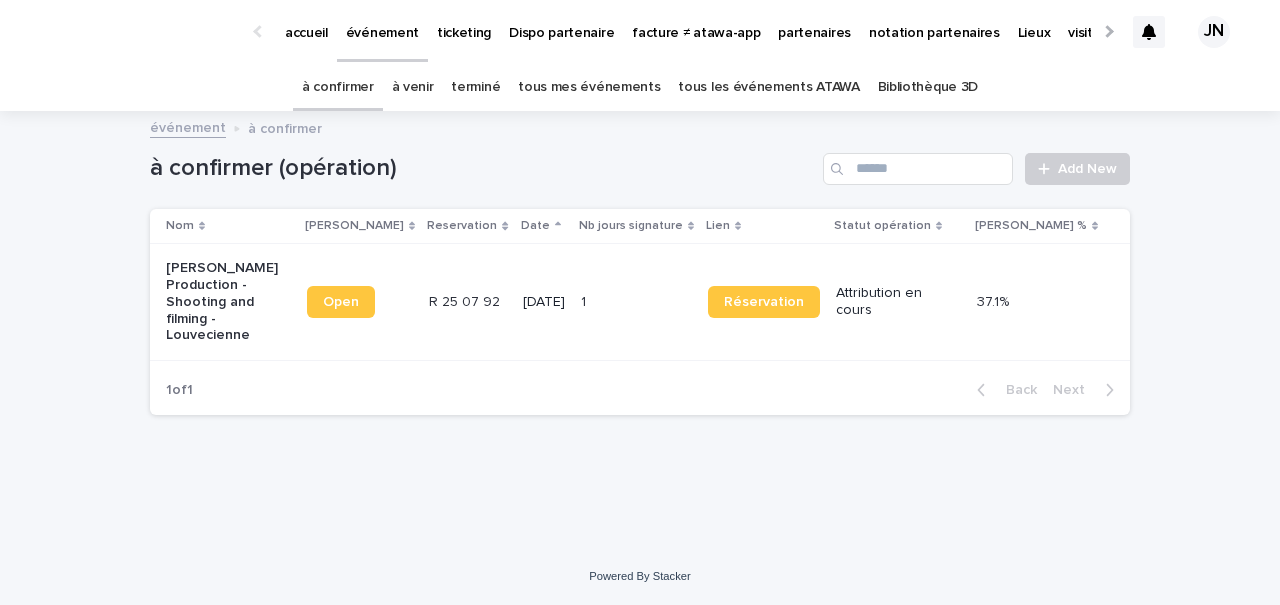 click on "à venir" at bounding box center (413, 87) 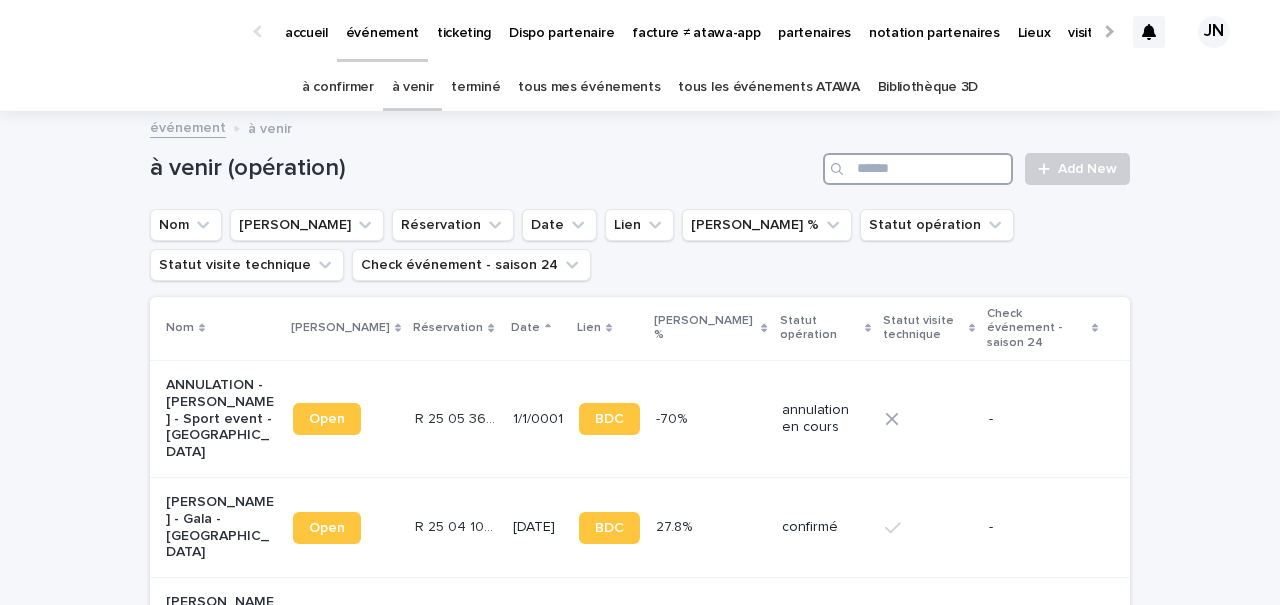 click at bounding box center [918, 169] 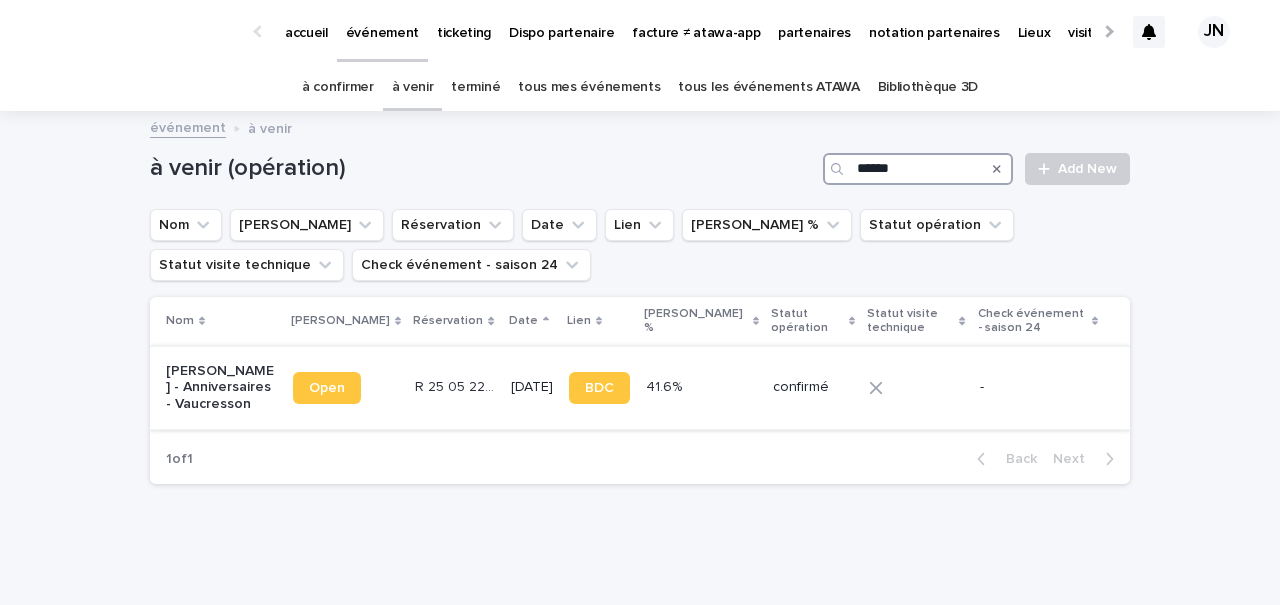 type on "******" 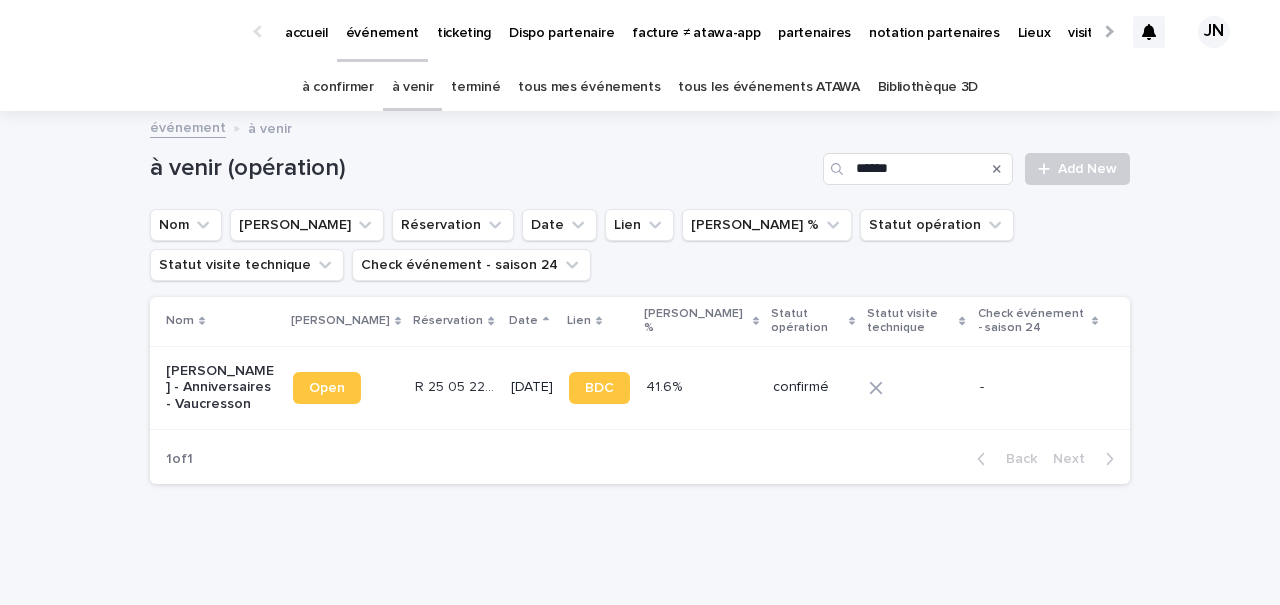 click on "Open" at bounding box center [346, 387] 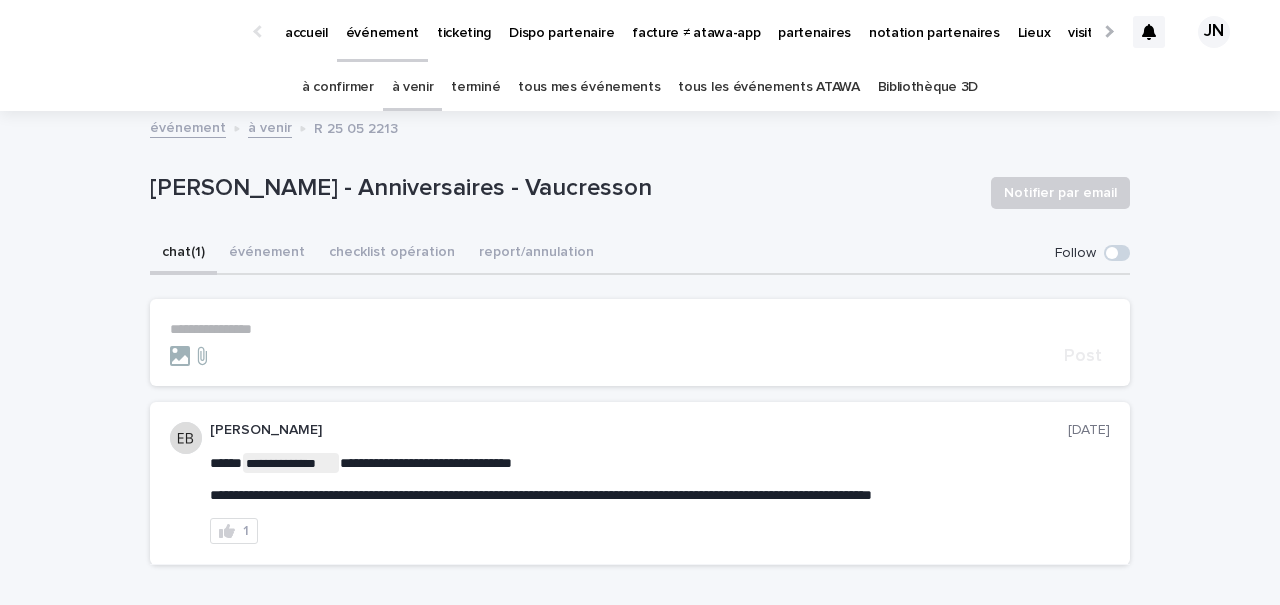 click on "**********" at bounding box center [640, 329] 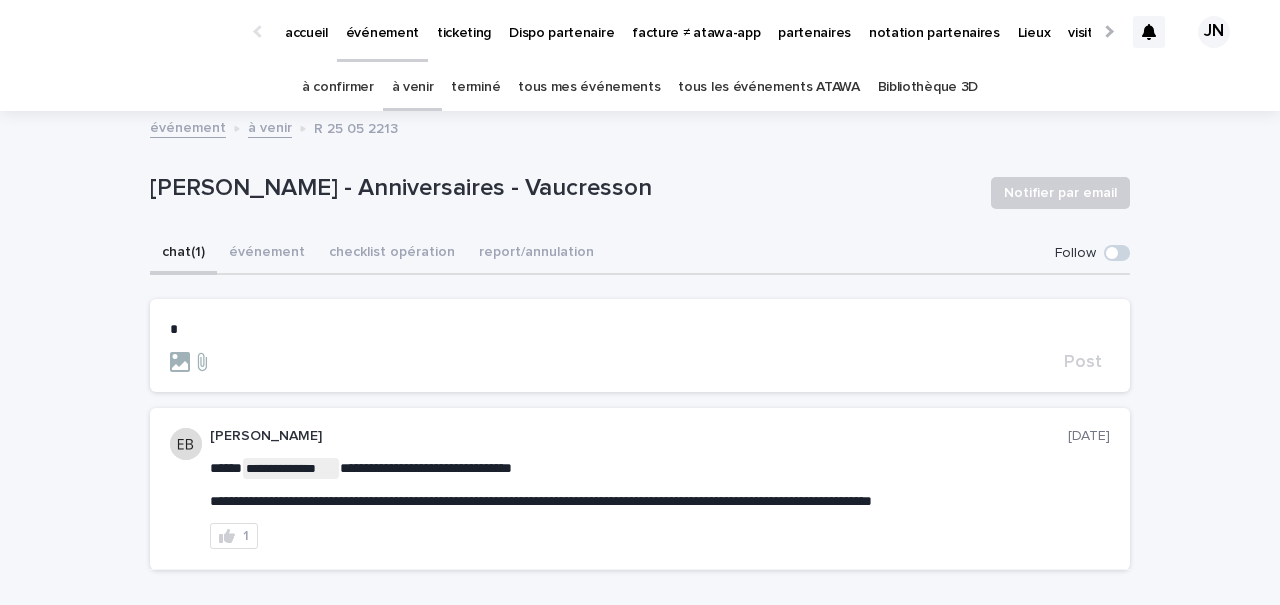 type 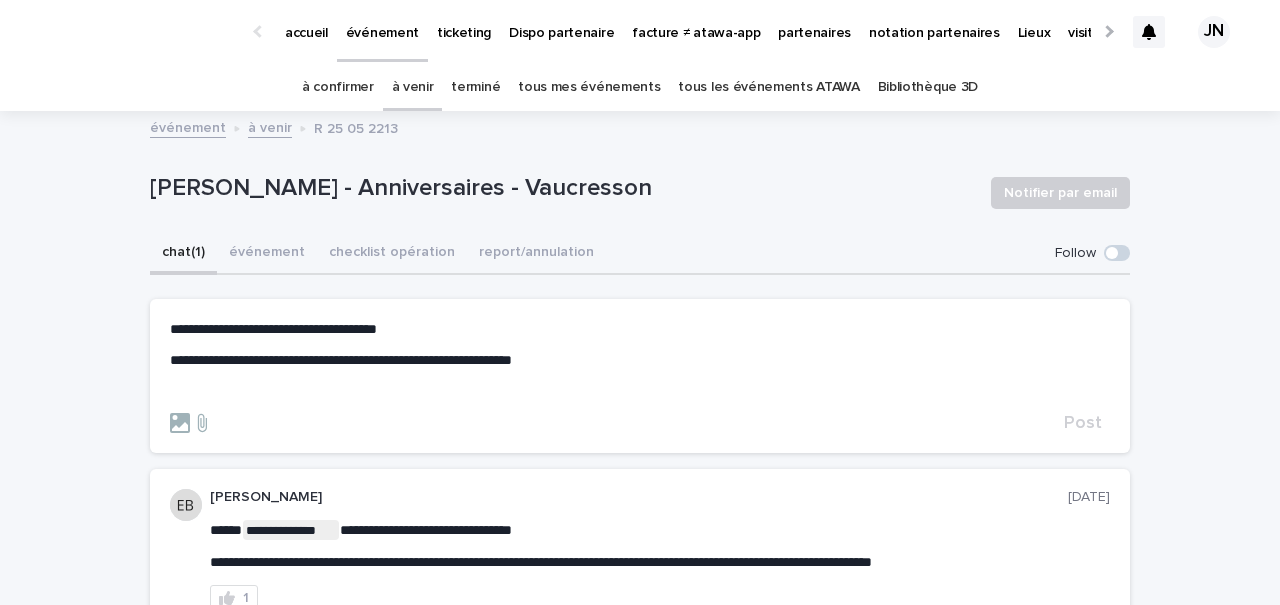 click on "**********" at bounding box center (341, 360) 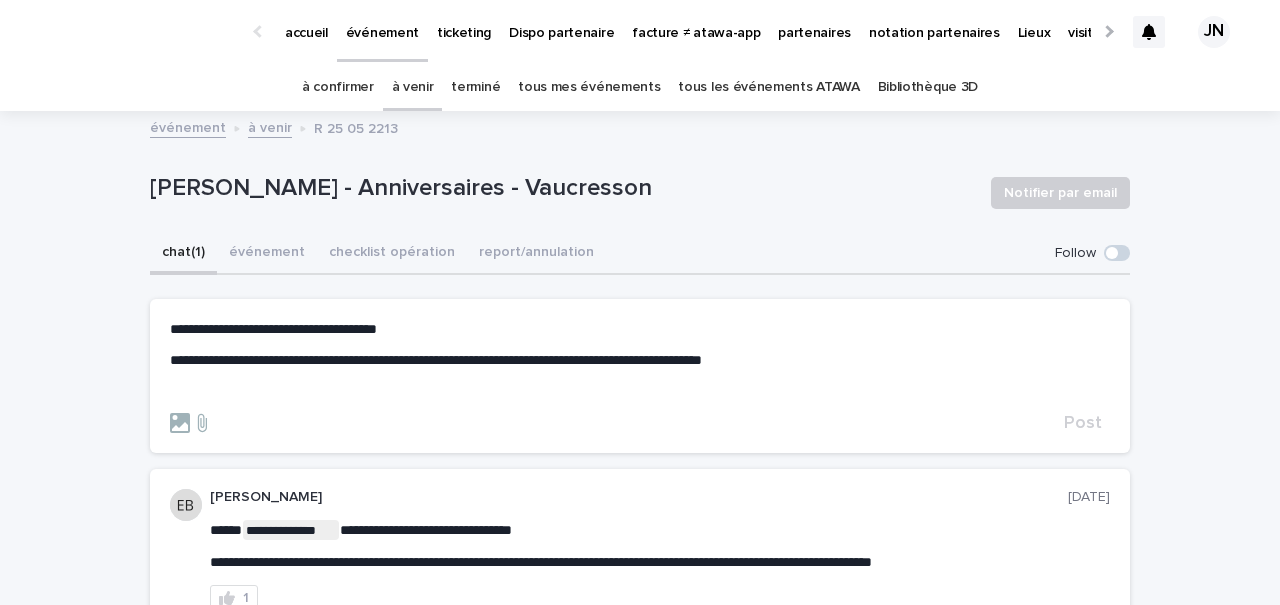 click on "﻿" at bounding box center (640, 390) 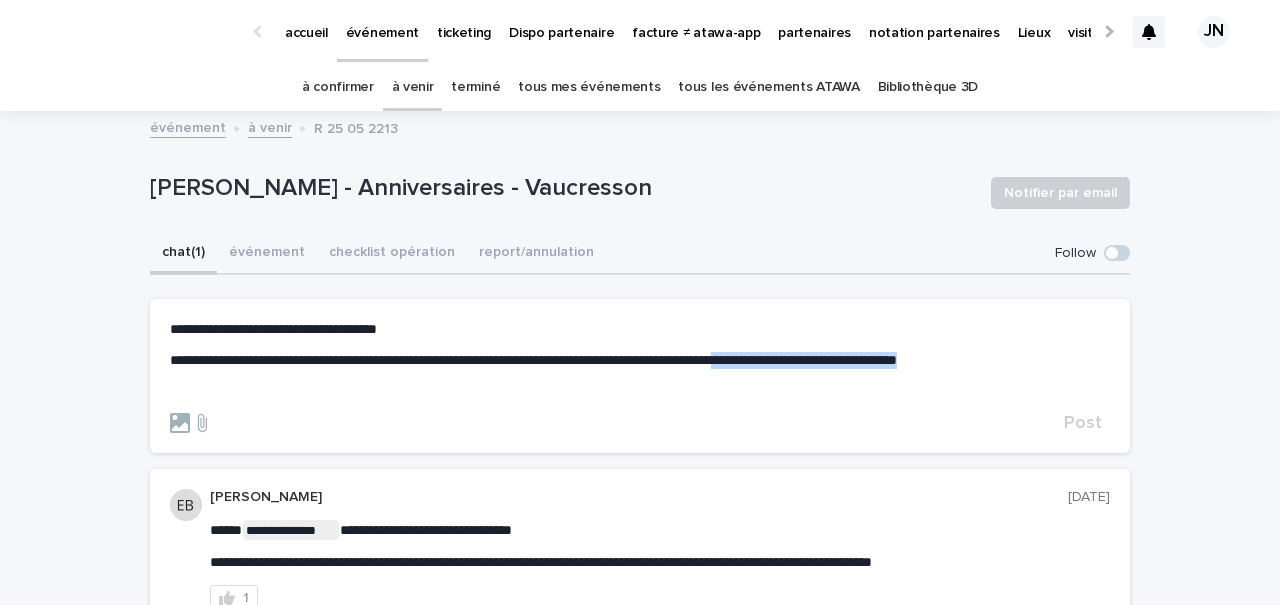 drag, startPoint x: 1087, startPoint y: 357, endPoint x: 838, endPoint y: 354, distance: 249.01807 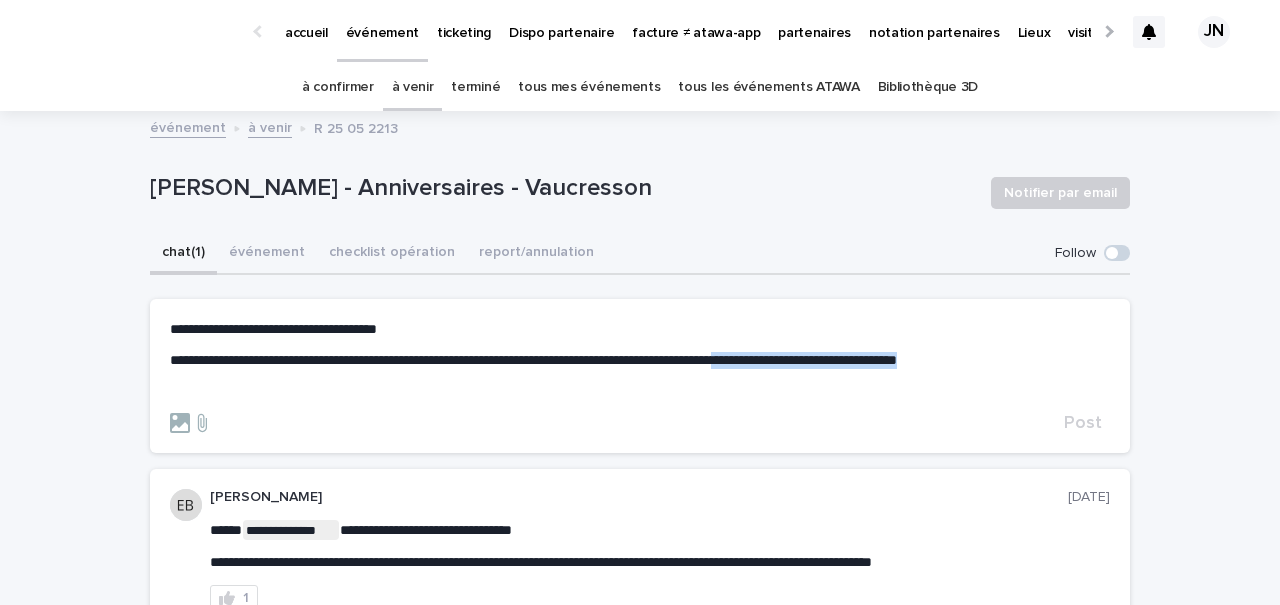 click on "**********" at bounding box center (640, 360) 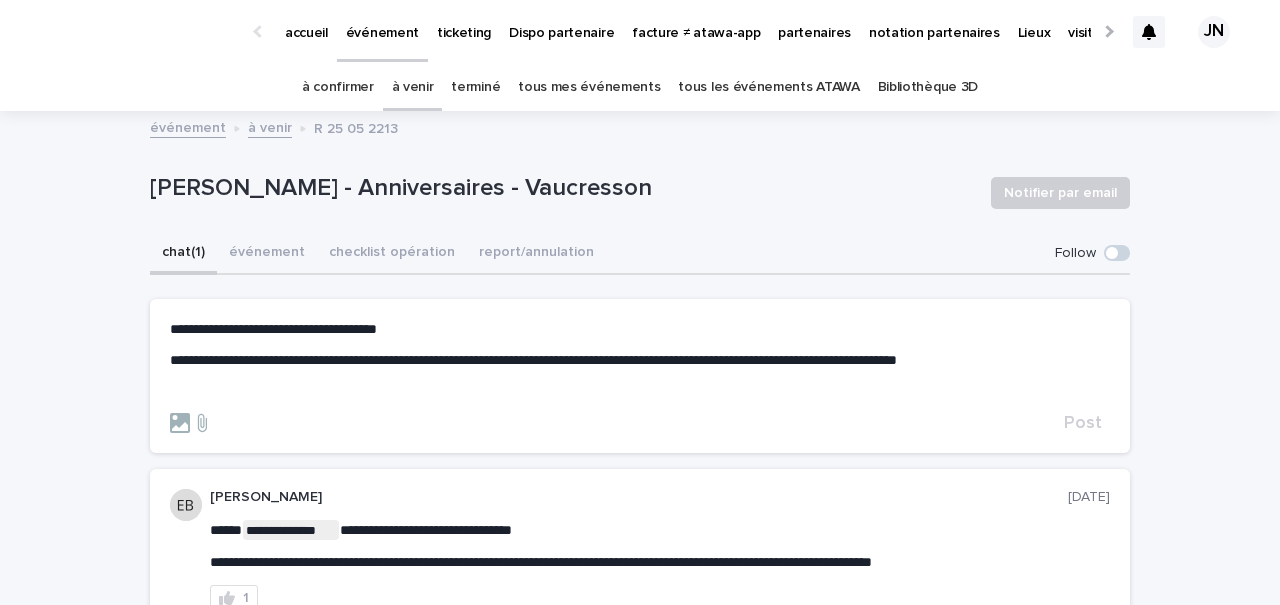 click on "**********" at bounding box center (640, 360) 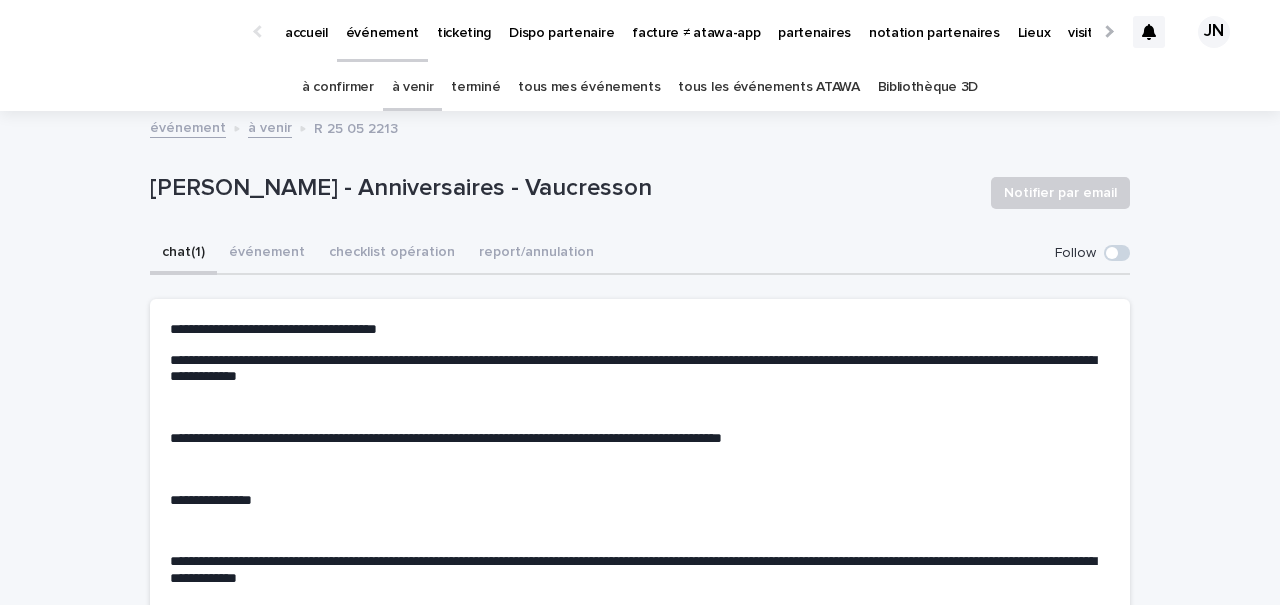 click on "**********" at bounding box center [640, 469] 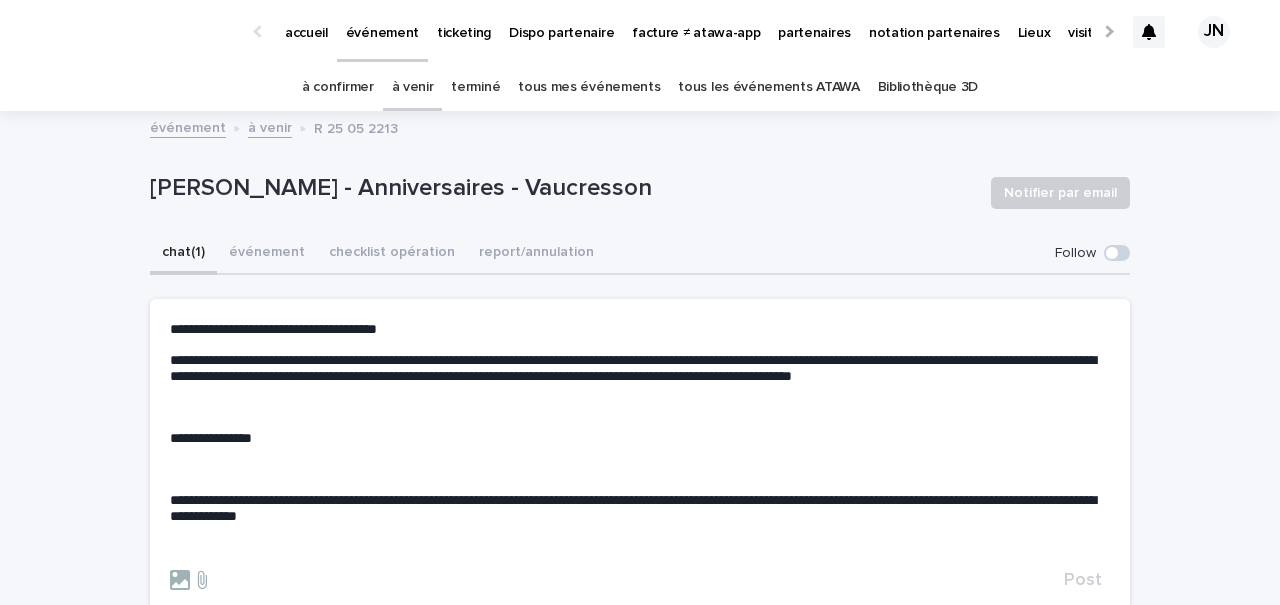 click on "**********" at bounding box center [211, 438] 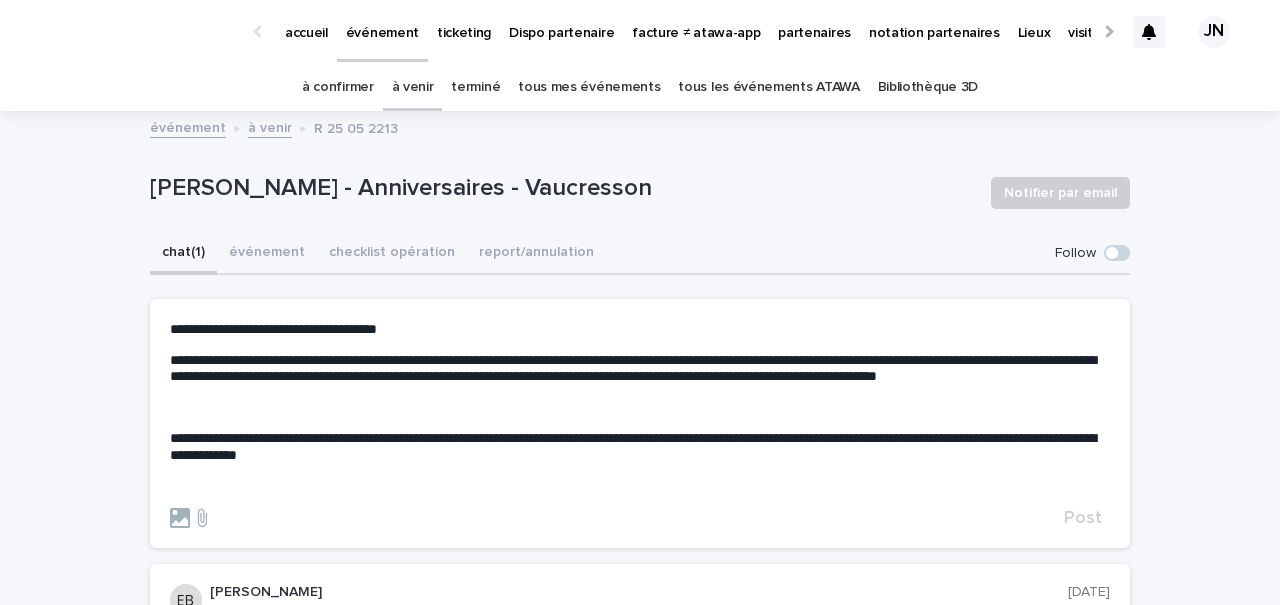click on "**********" at bounding box center [633, 446] 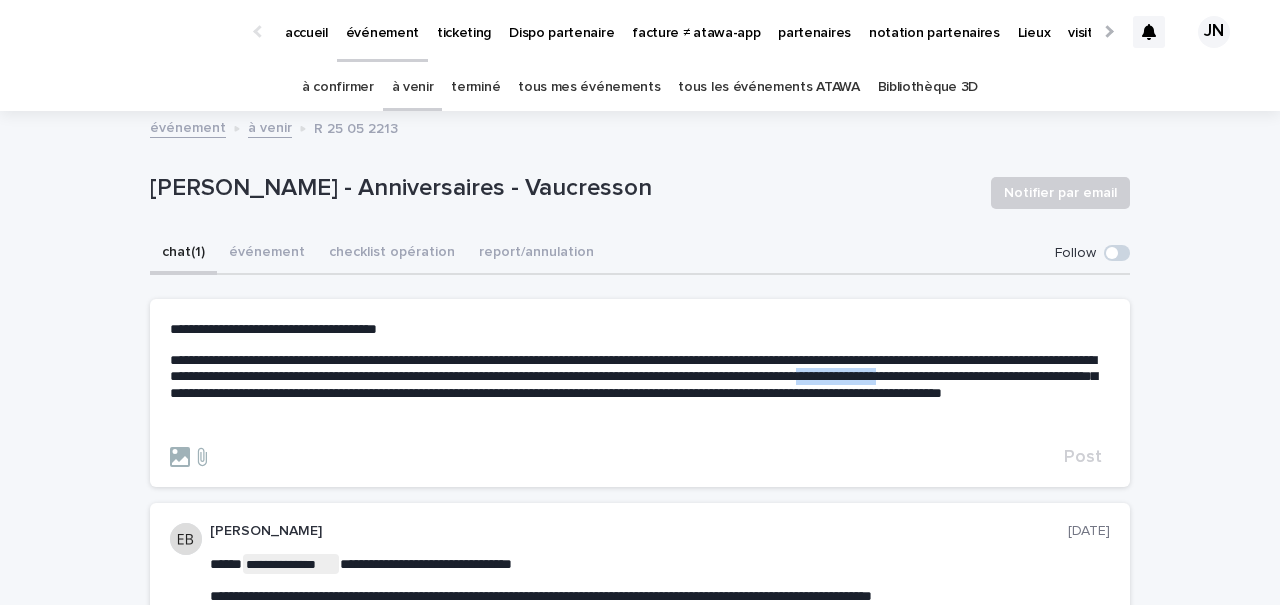 drag, startPoint x: 311, startPoint y: 393, endPoint x: 203, endPoint y: 388, distance: 108.11568 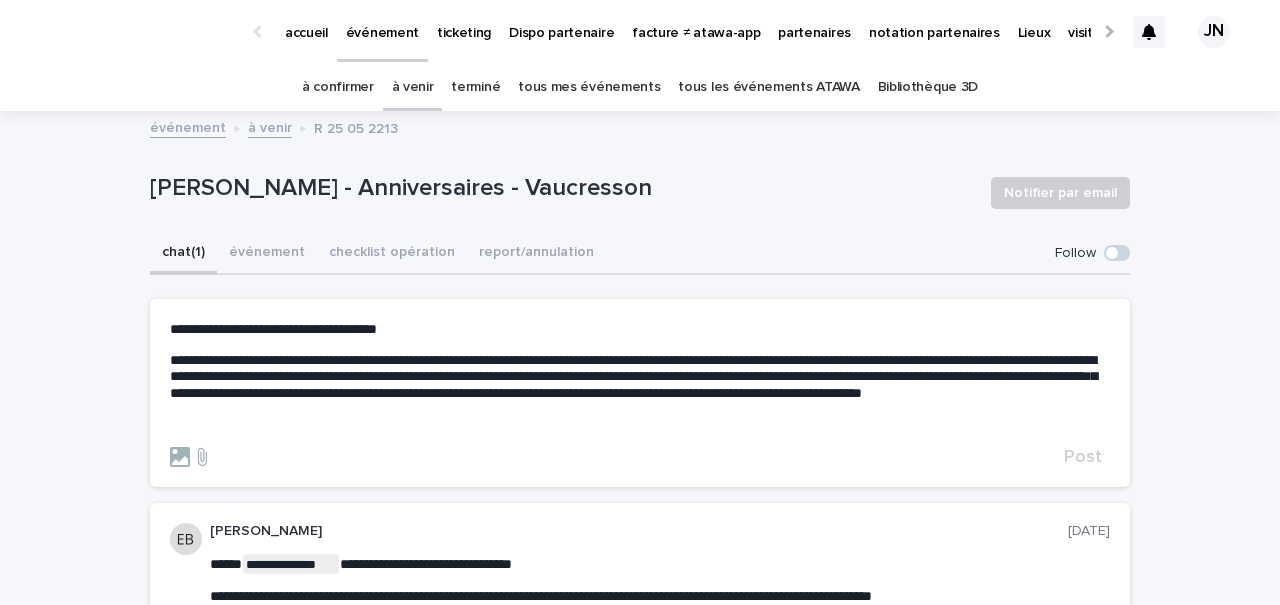 click on "﻿" at bounding box center [640, 424] 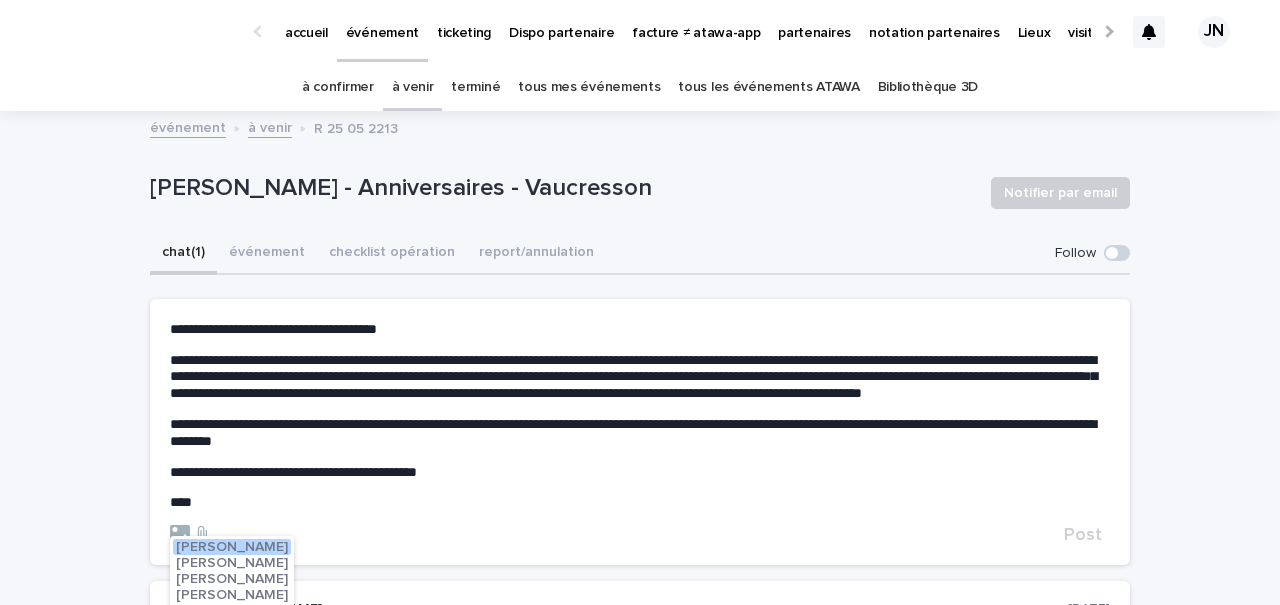 click on "Maureen
Pilaud" at bounding box center (232, 547) 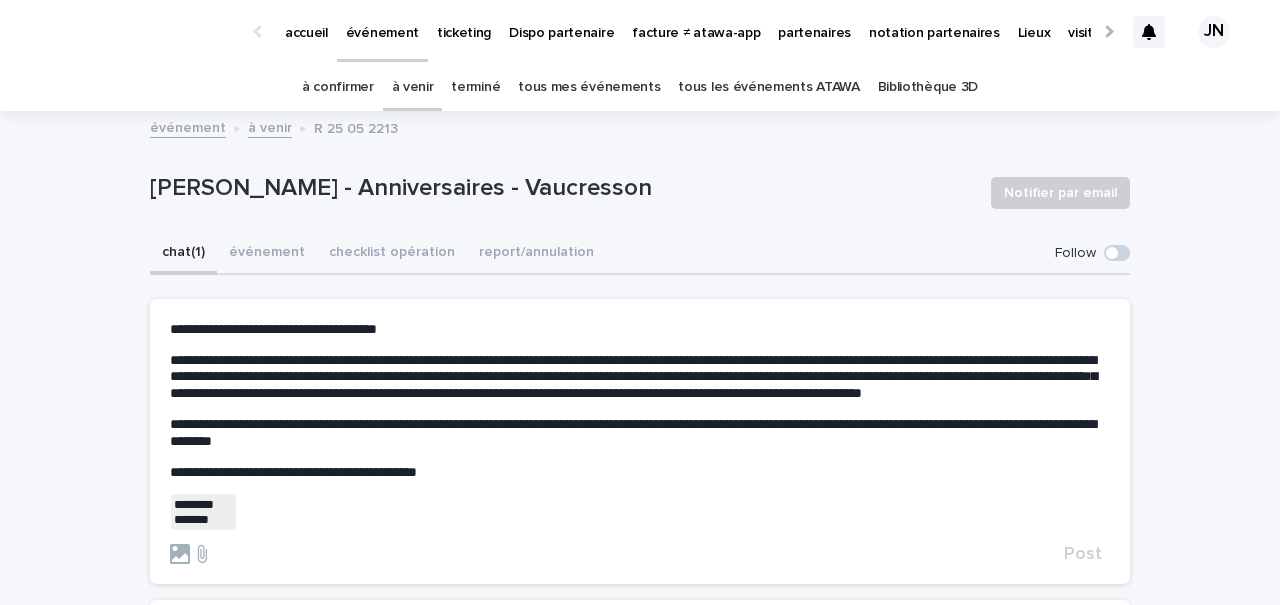 click on "﻿ * *******
******* ﻿ ﻿" at bounding box center (640, 511) 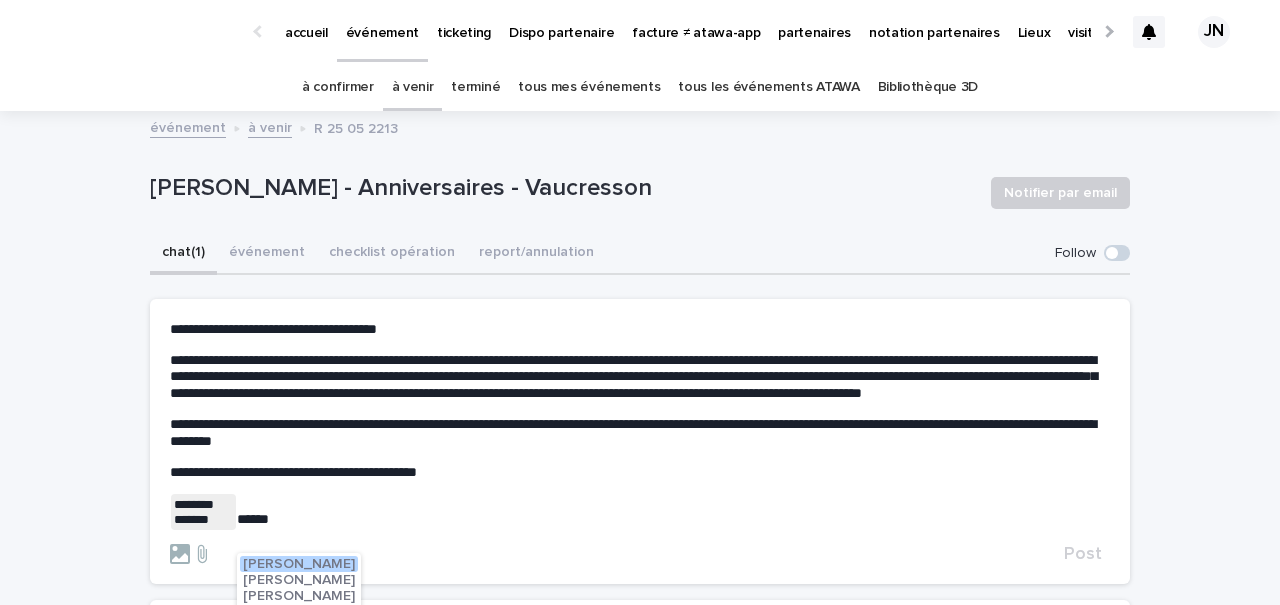 click on "Olivia Marchand" at bounding box center (299, 564) 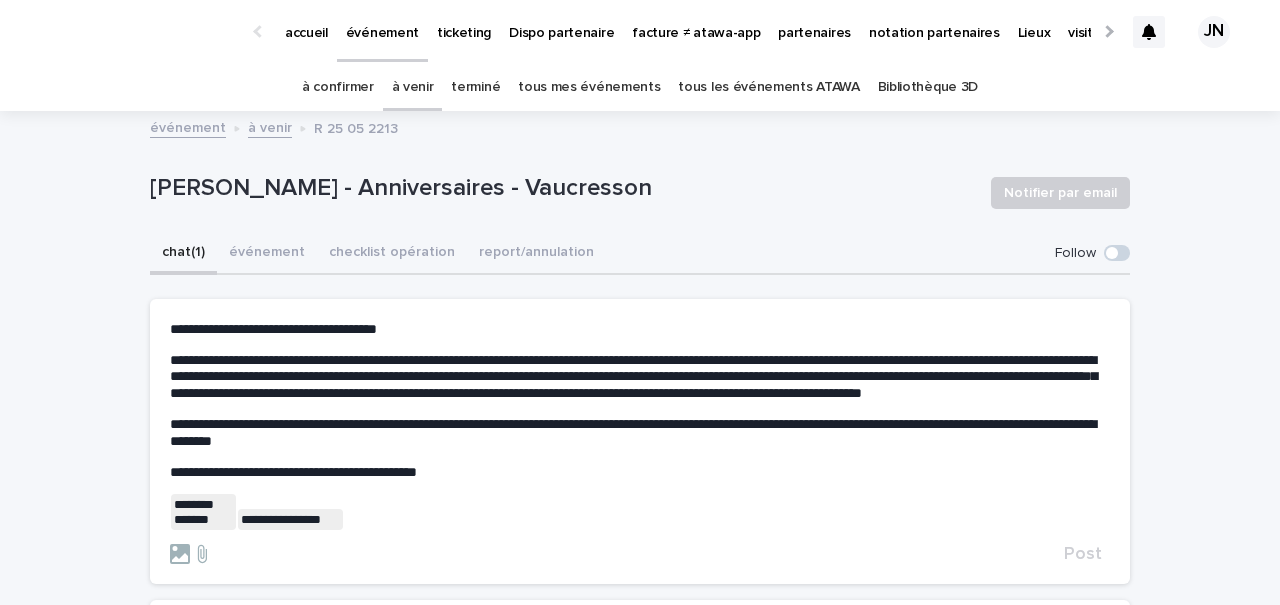 click on "**********" at bounding box center [640, 511] 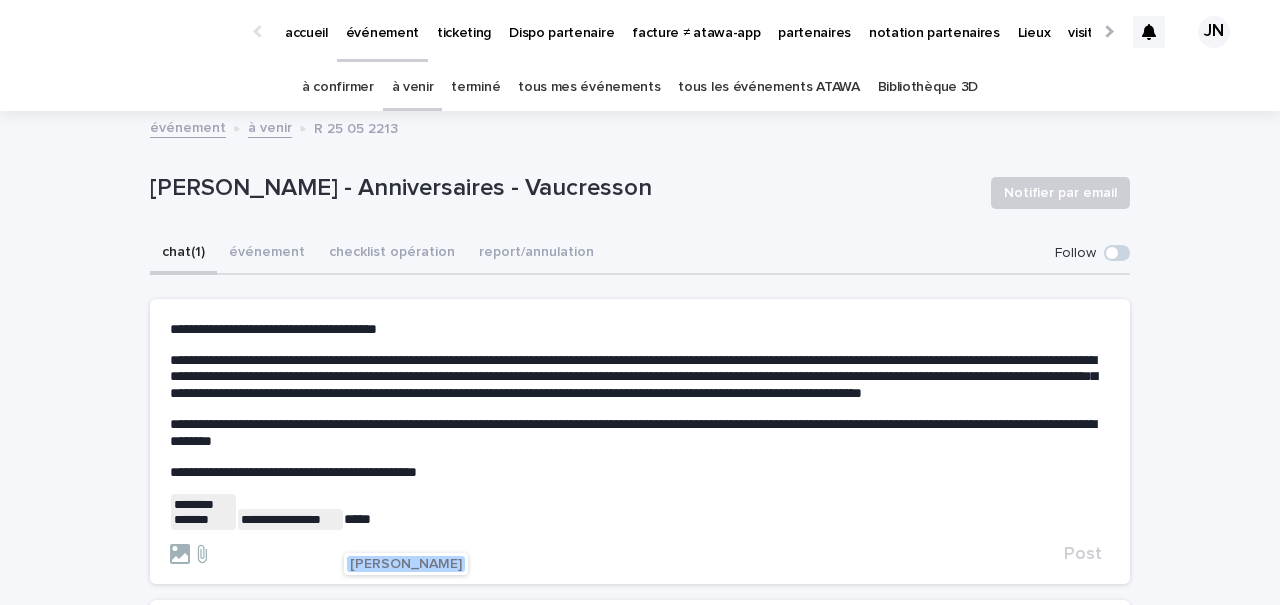 click on "Léo Seigneurin" at bounding box center [406, 564] 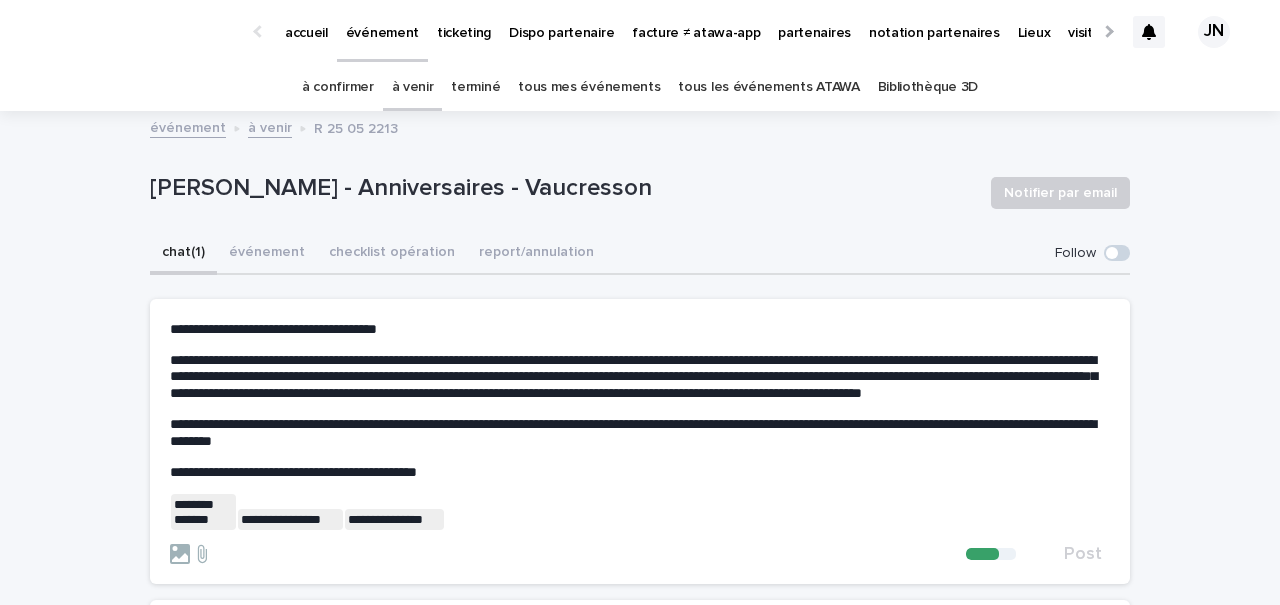 click on "**********" at bounding box center (640, 511) 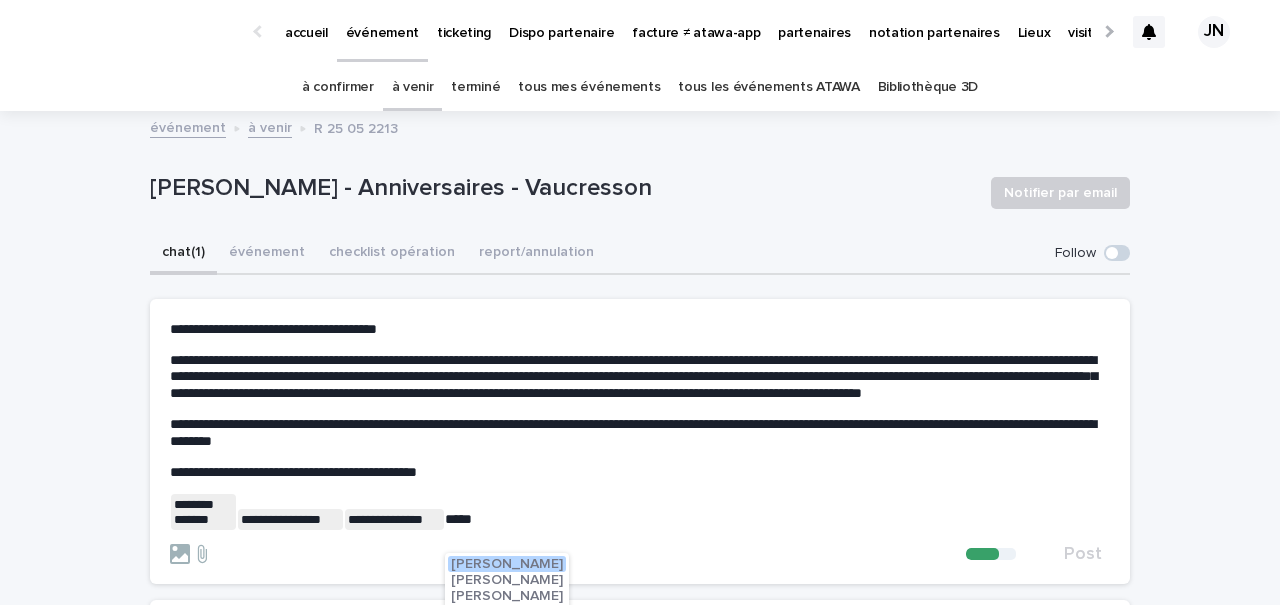 click on "Esteban Bolanos" at bounding box center [507, 596] 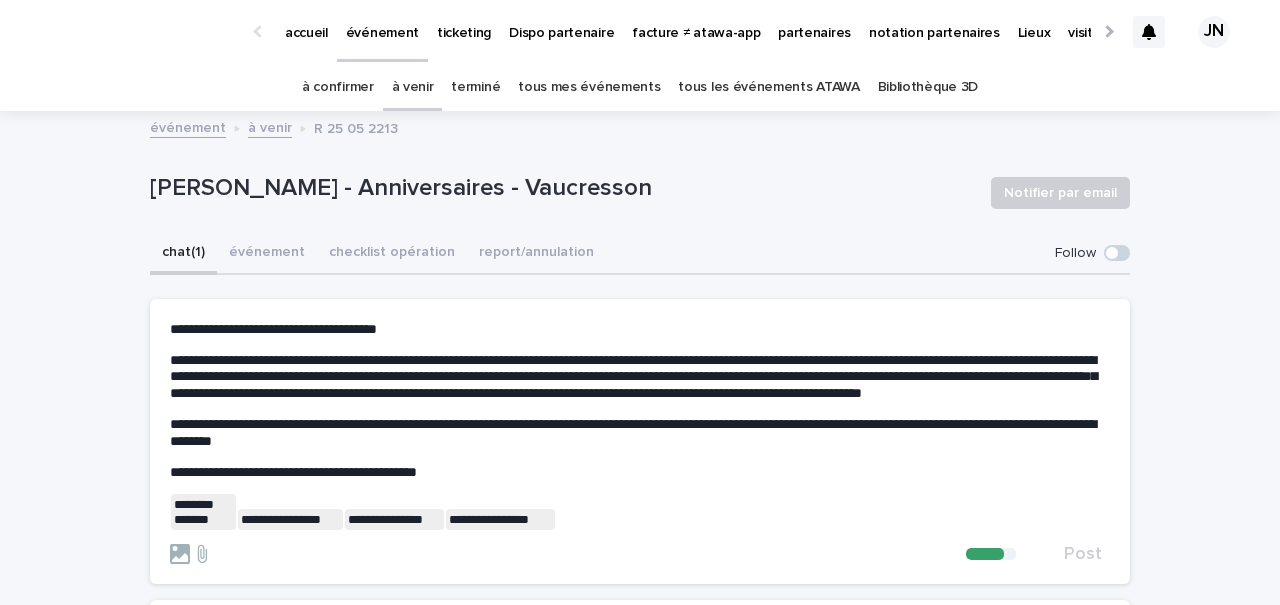 click on "**********" at bounding box center (640, 511) 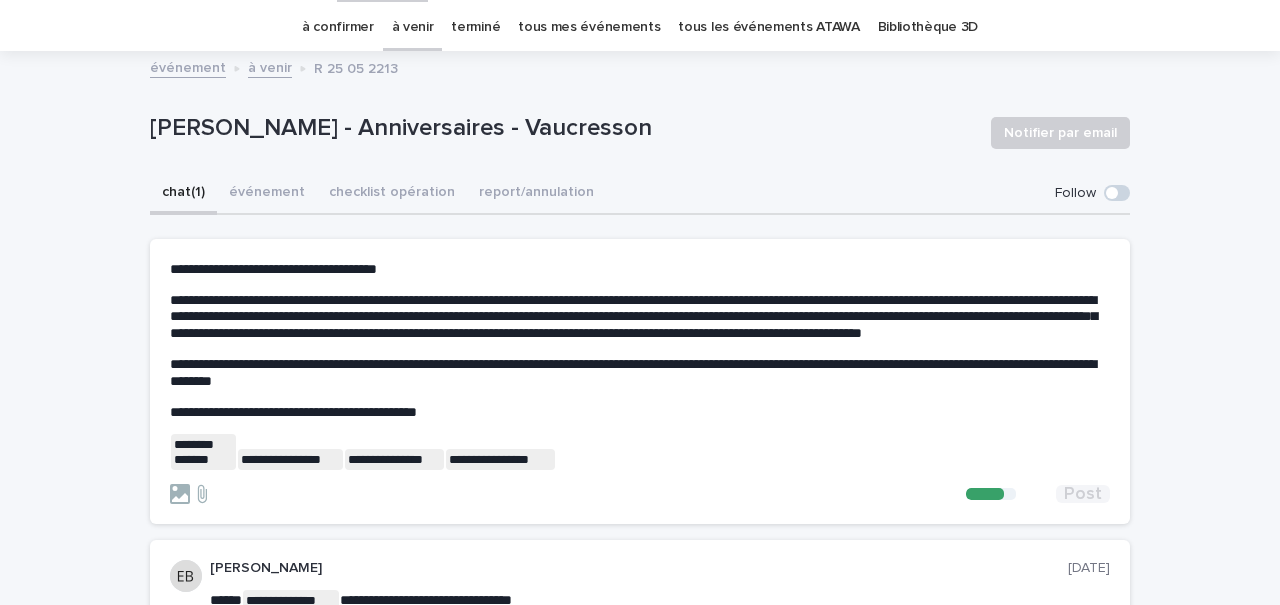 click on "Post" at bounding box center [1083, 494] 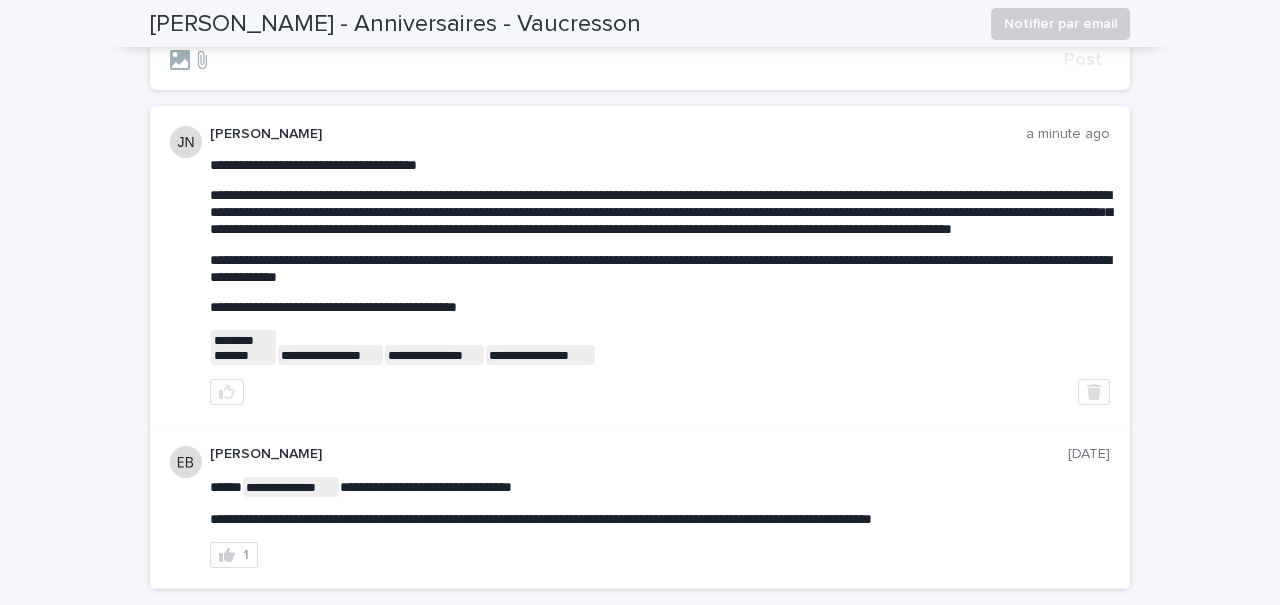 scroll, scrollTop: 0, scrollLeft: 0, axis: both 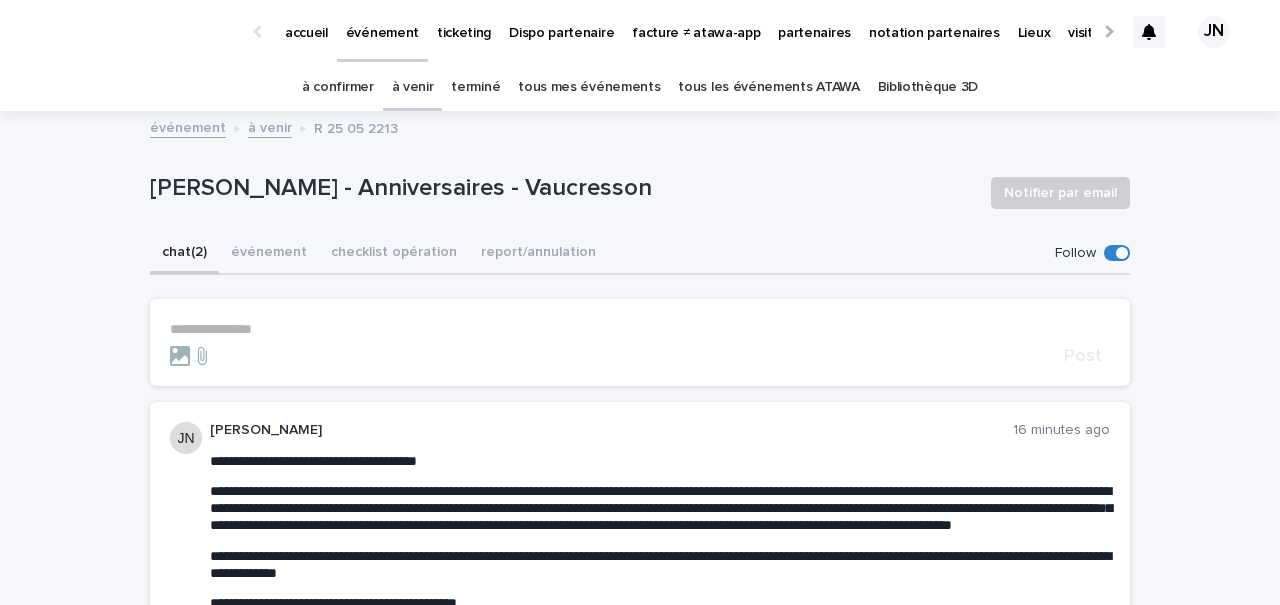 click on "terminé" at bounding box center (475, 87) 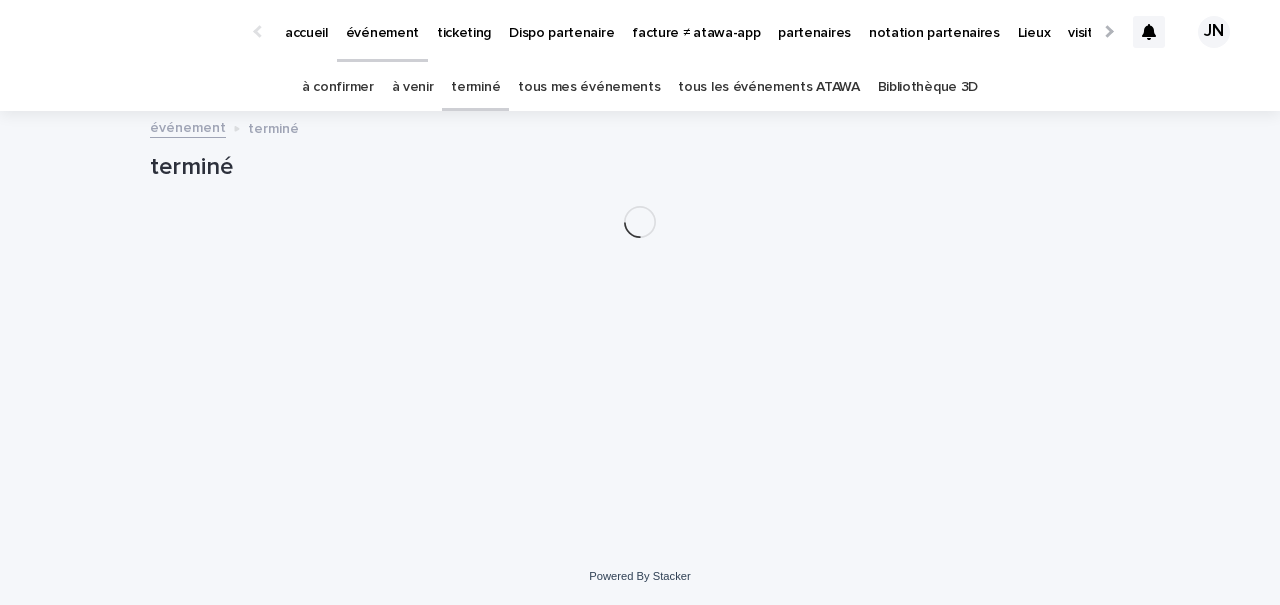 click on "à venir" at bounding box center [413, 87] 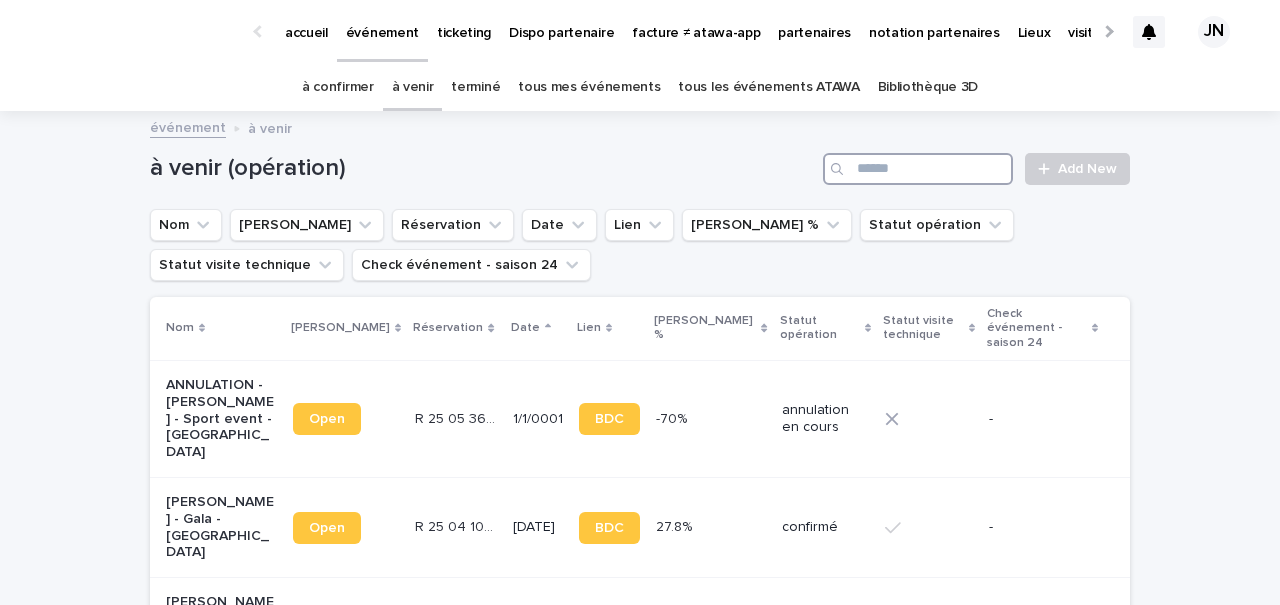click at bounding box center [918, 169] 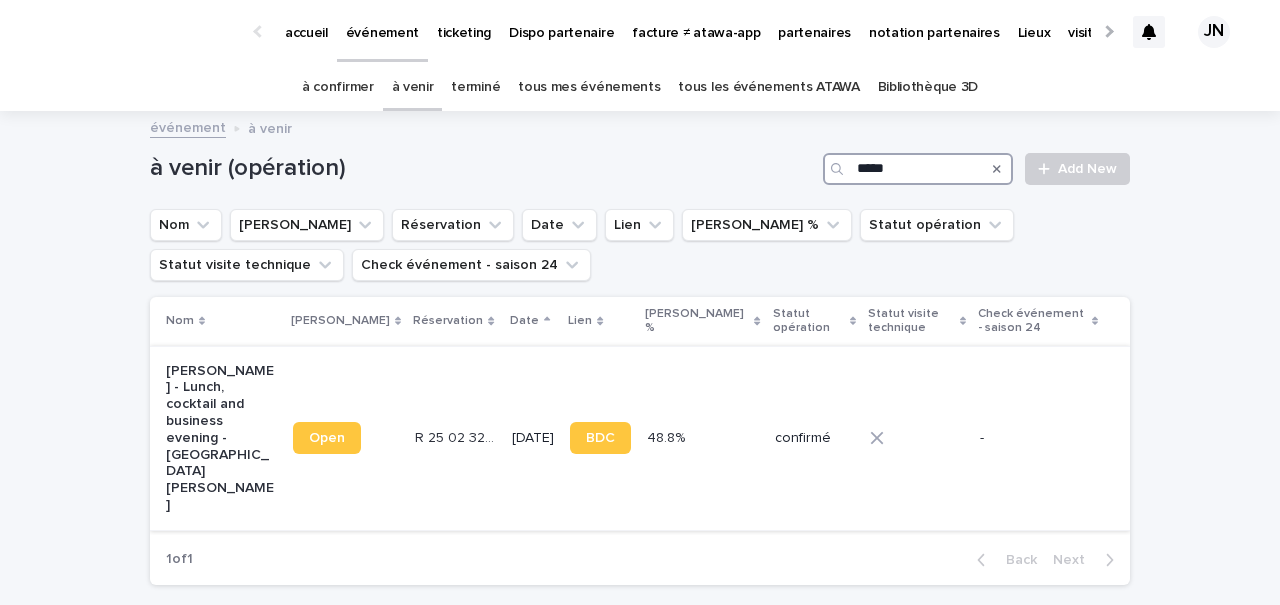 type on "*****" 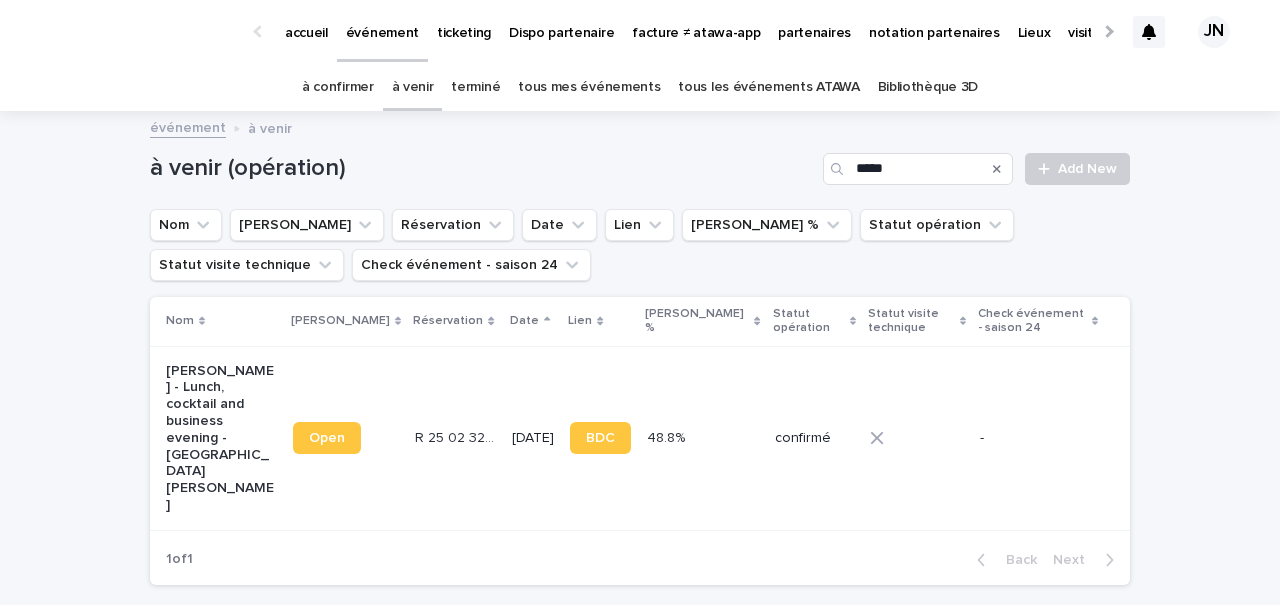 click on "8/10/2025" at bounding box center [533, 438] 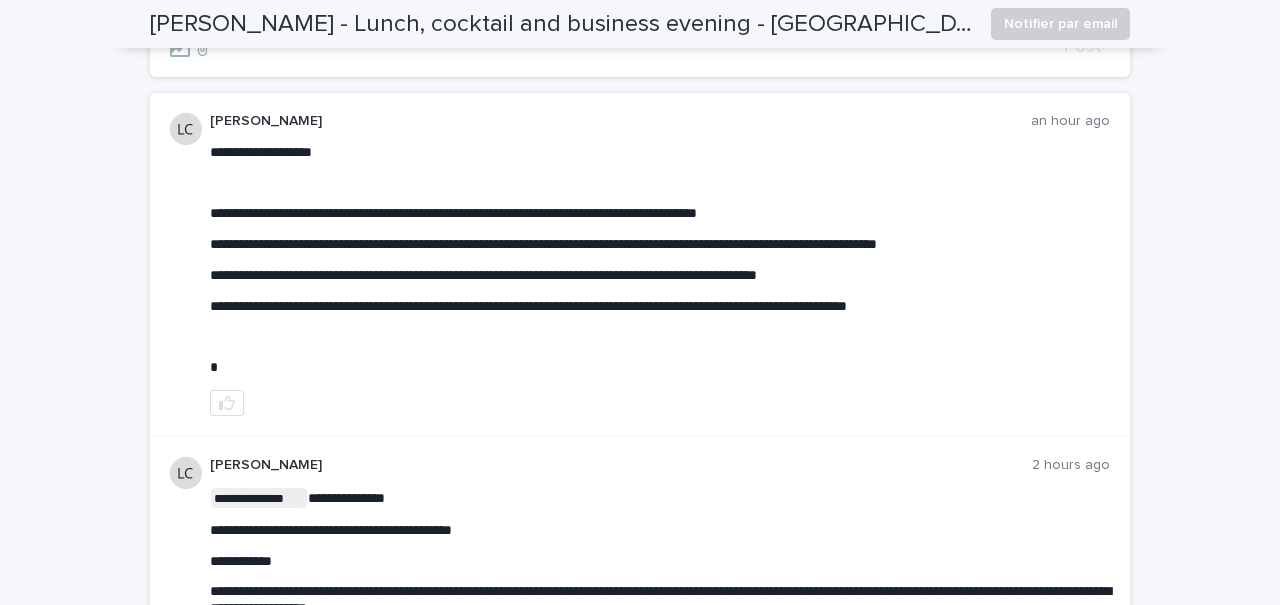 scroll, scrollTop: 0, scrollLeft: 0, axis: both 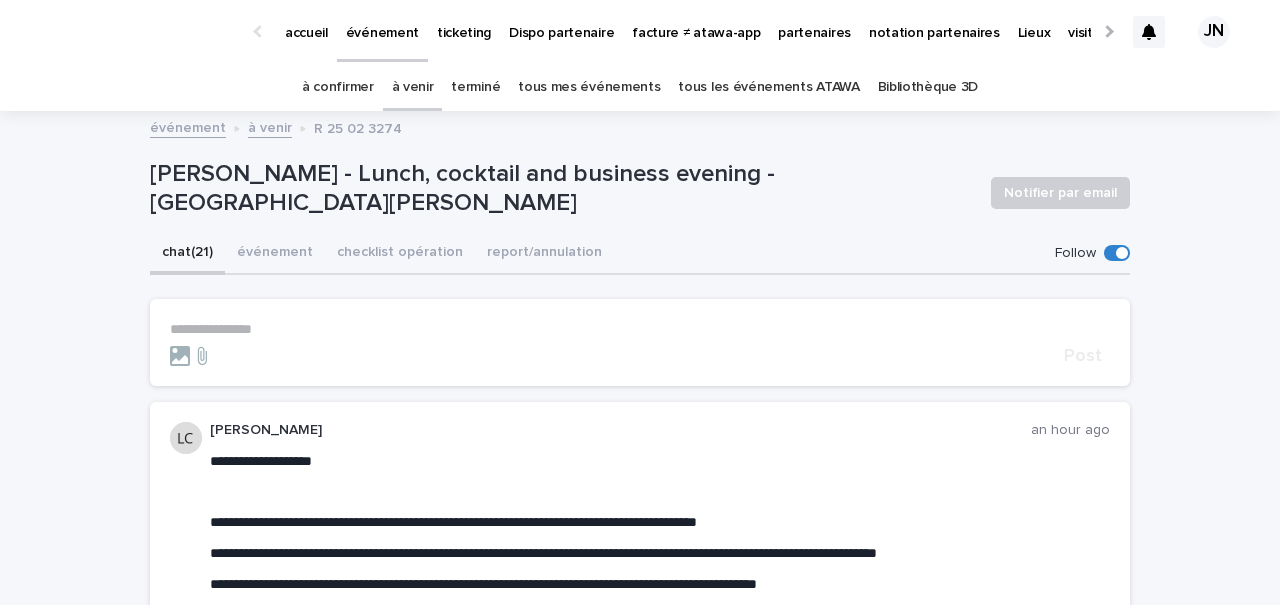 click at bounding box center [1149, 32] 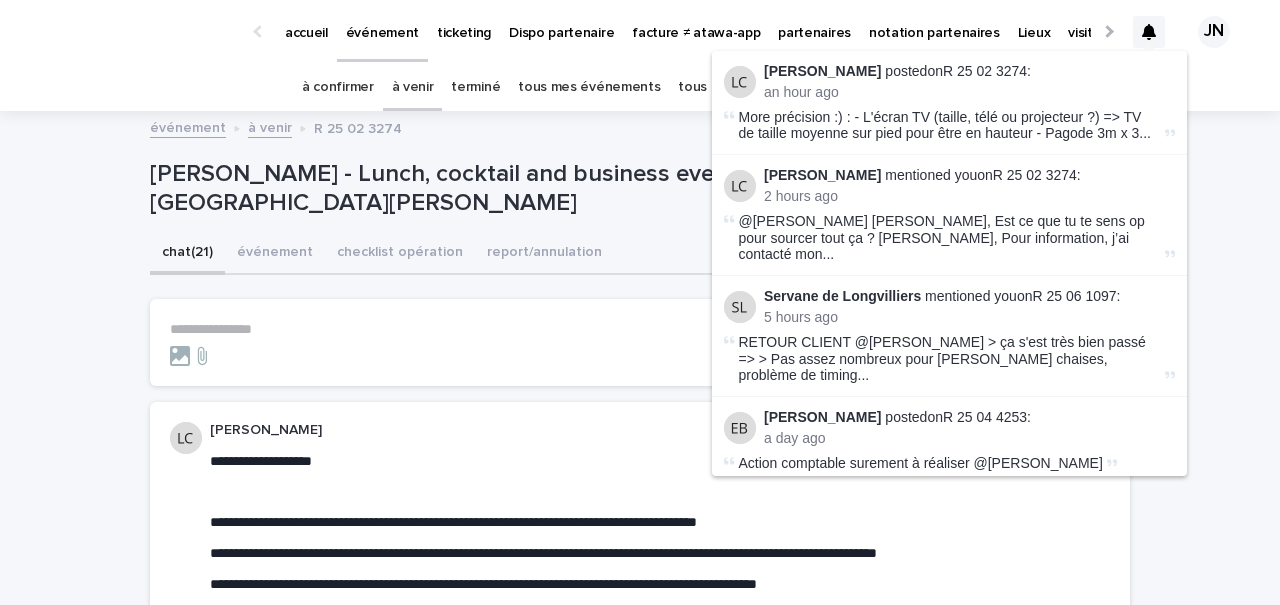 click on "**********" at bounding box center (640, 342) 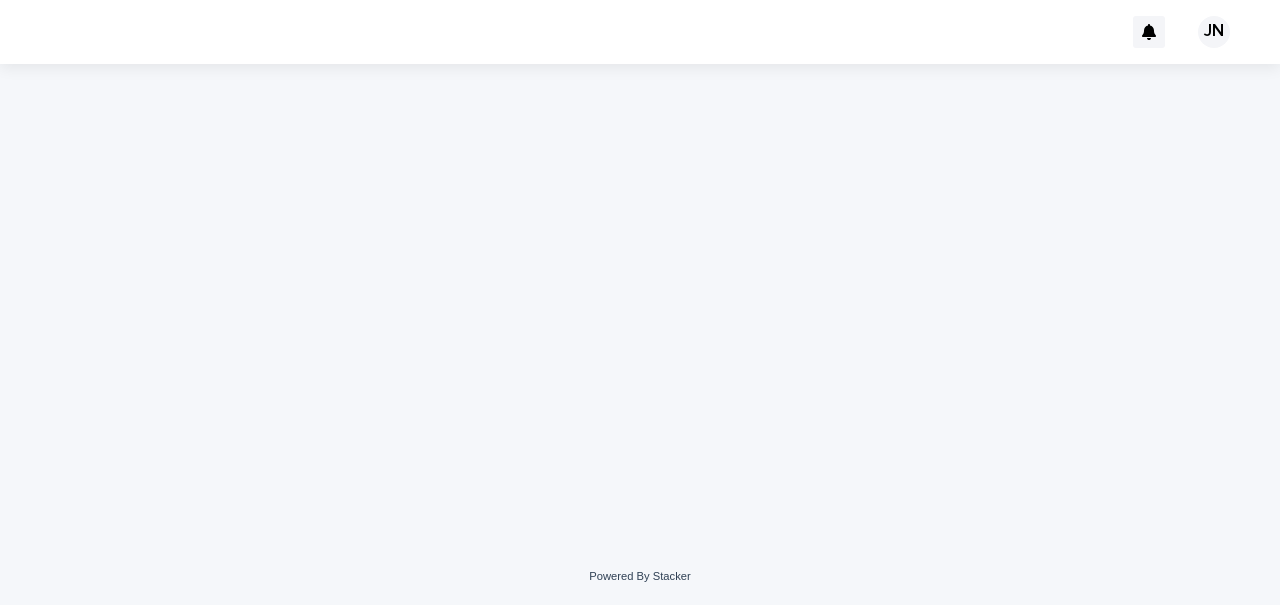 scroll, scrollTop: 0, scrollLeft: 0, axis: both 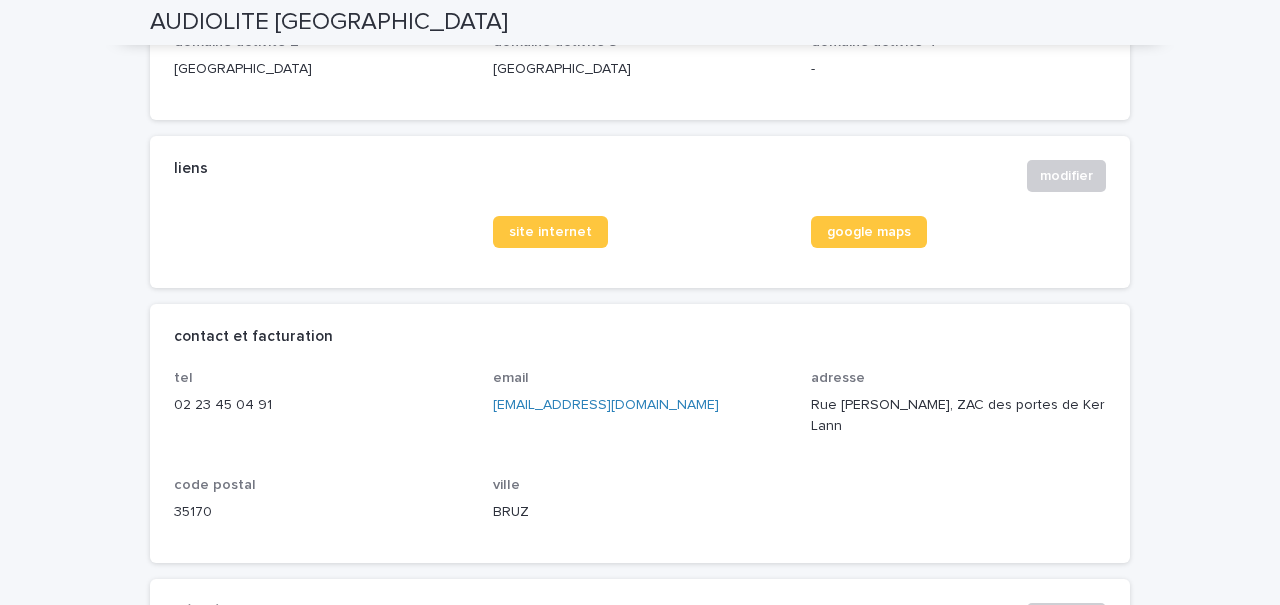 drag, startPoint x: 731, startPoint y: 407, endPoint x: 489, endPoint y: 405, distance: 242.00827 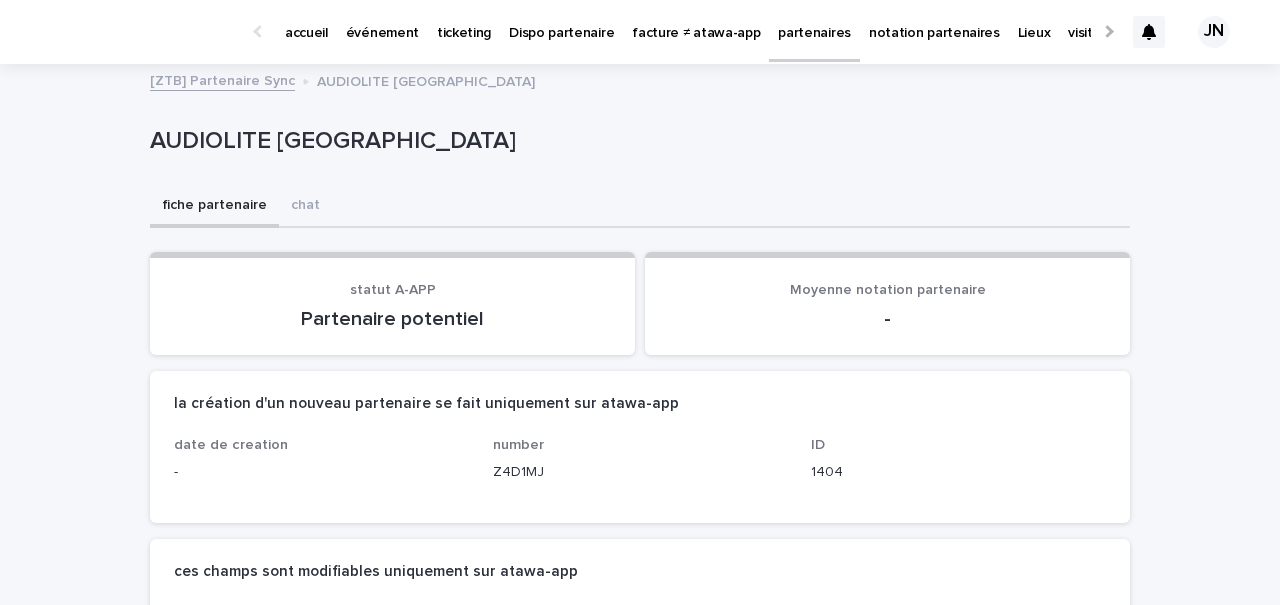 click on "partenaires" at bounding box center [814, 21] 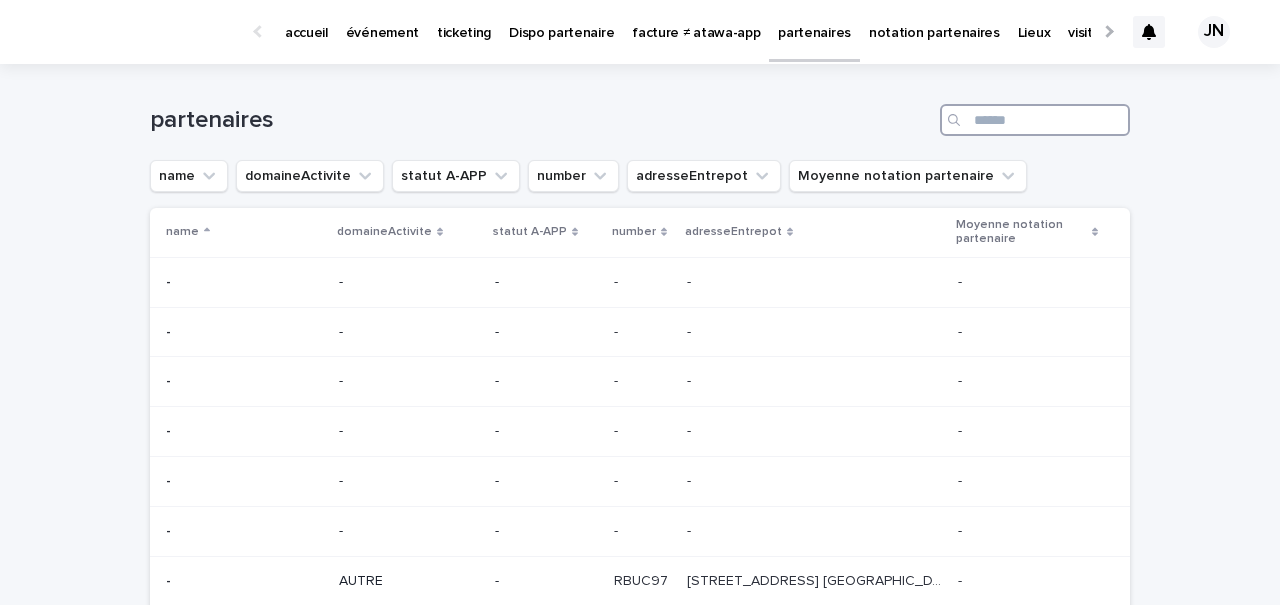 click at bounding box center (1035, 120) 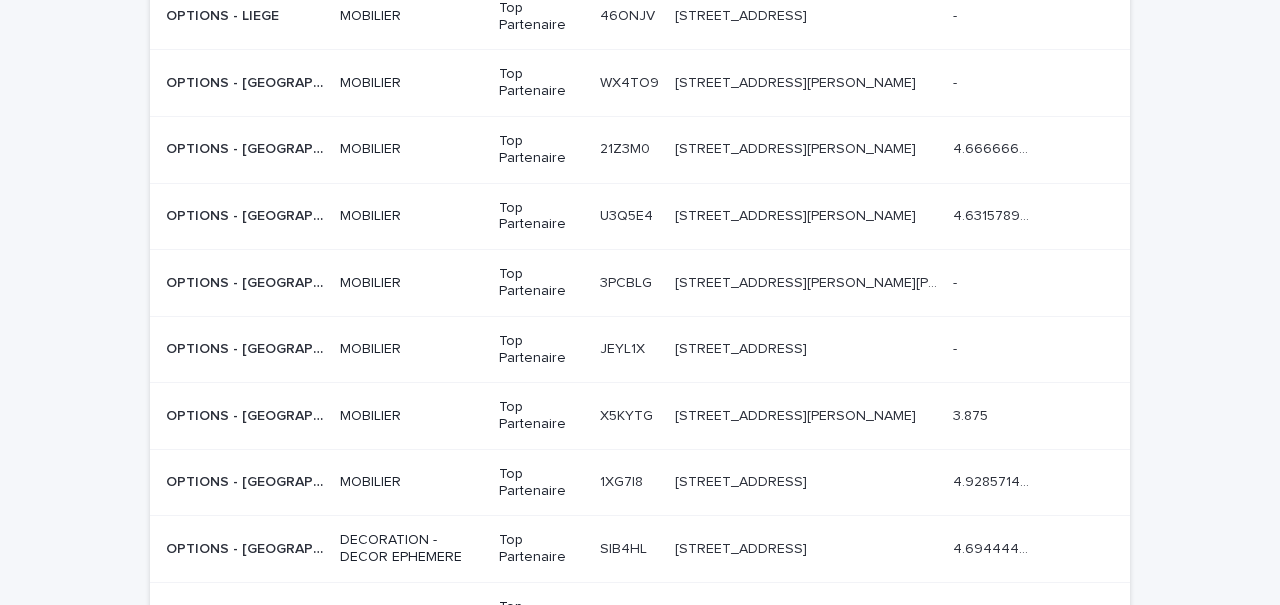 scroll, scrollTop: 793, scrollLeft: 0, axis: vertical 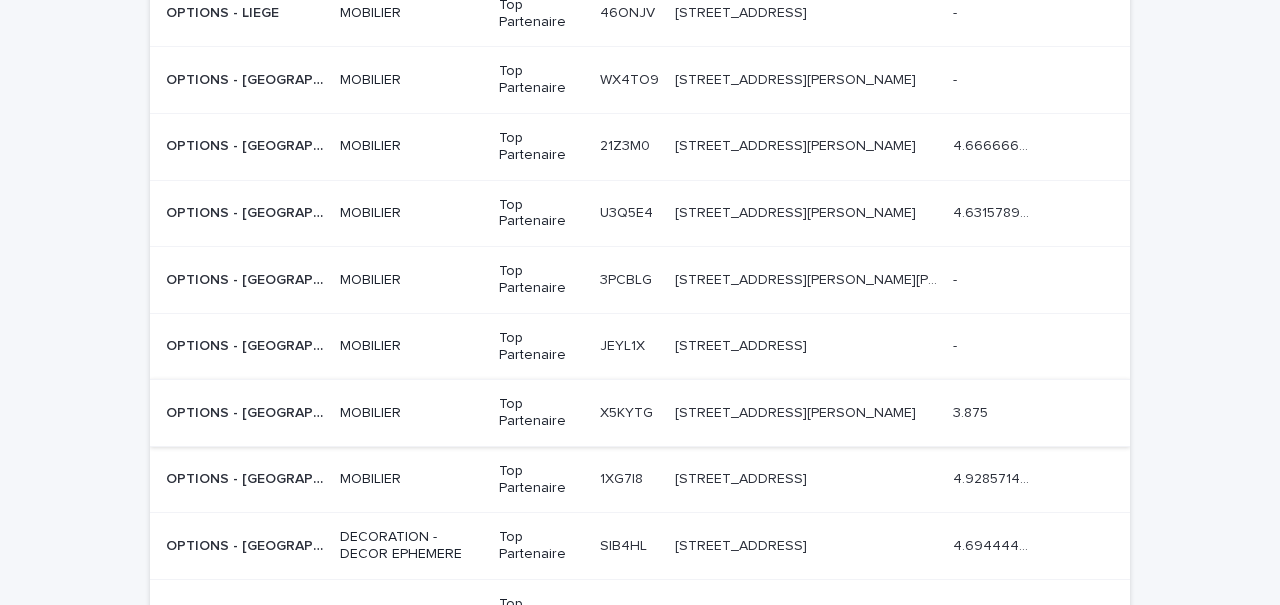 type on "*******" 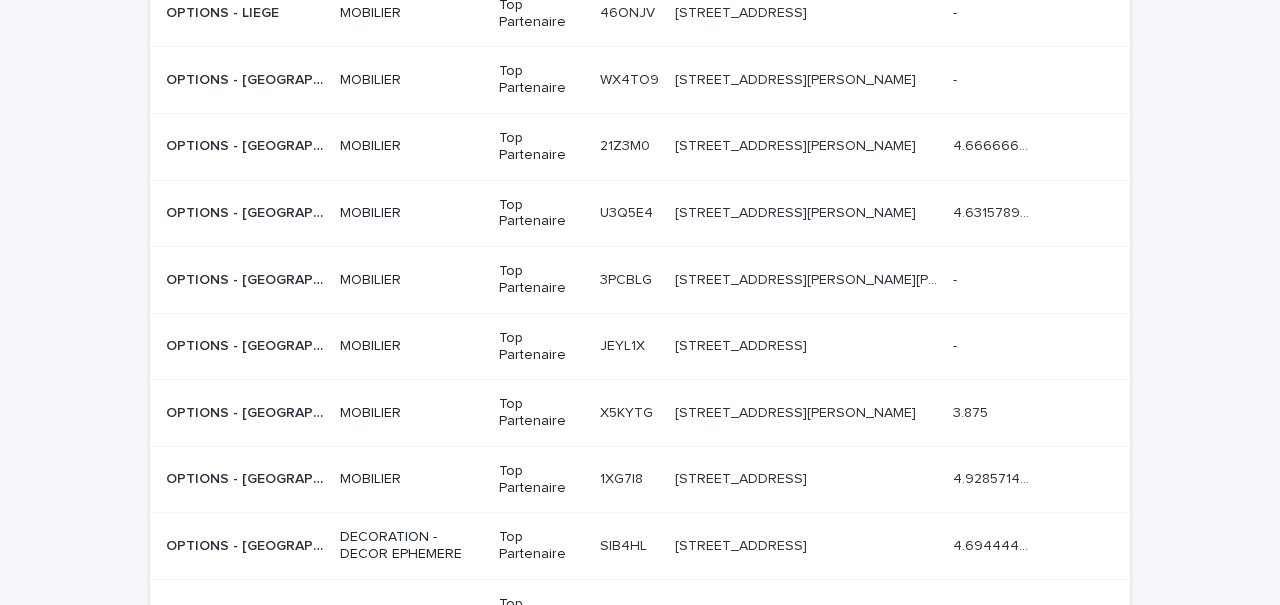 click on "MOBILIER" at bounding box center (411, 413) 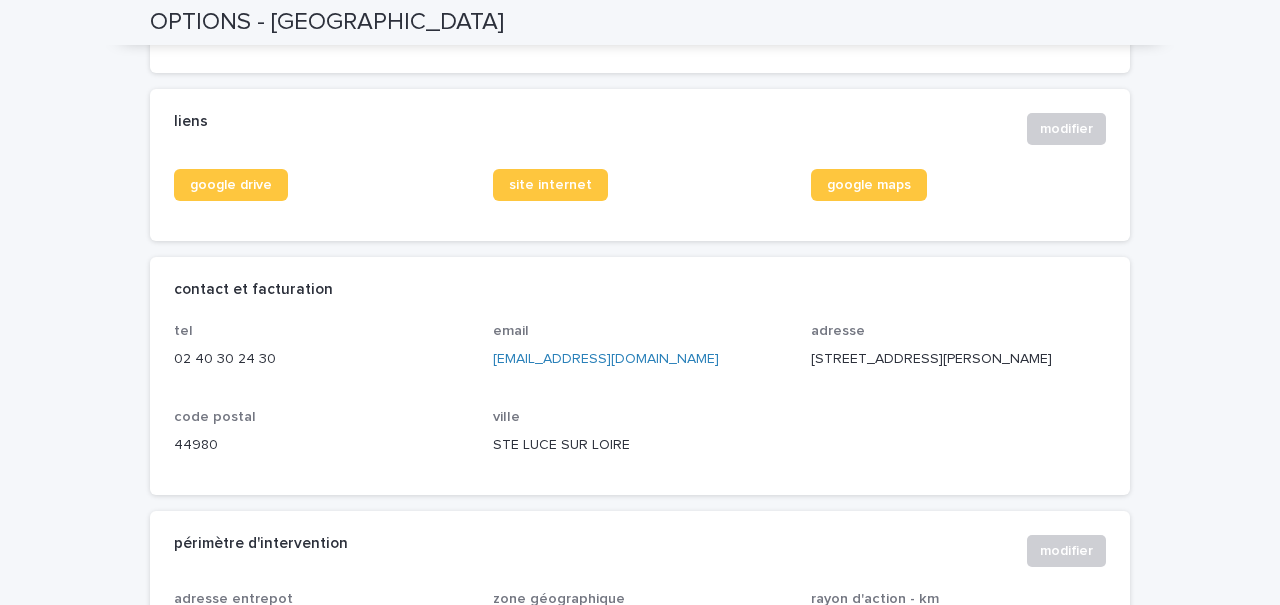 scroll, scrollTop: 776, scrollLeft: 0, axis: vertical 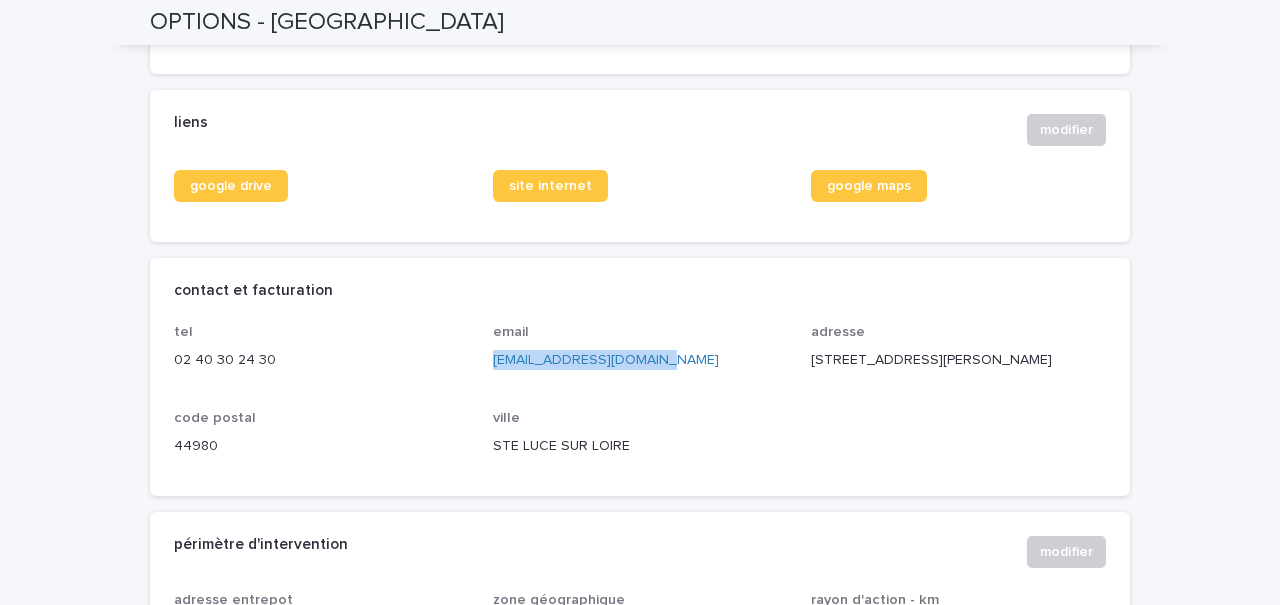 drag, startPoint x: 663, startPoint y: 386, endPoint x: 490, endPoint y: 375, distance: 173.34937 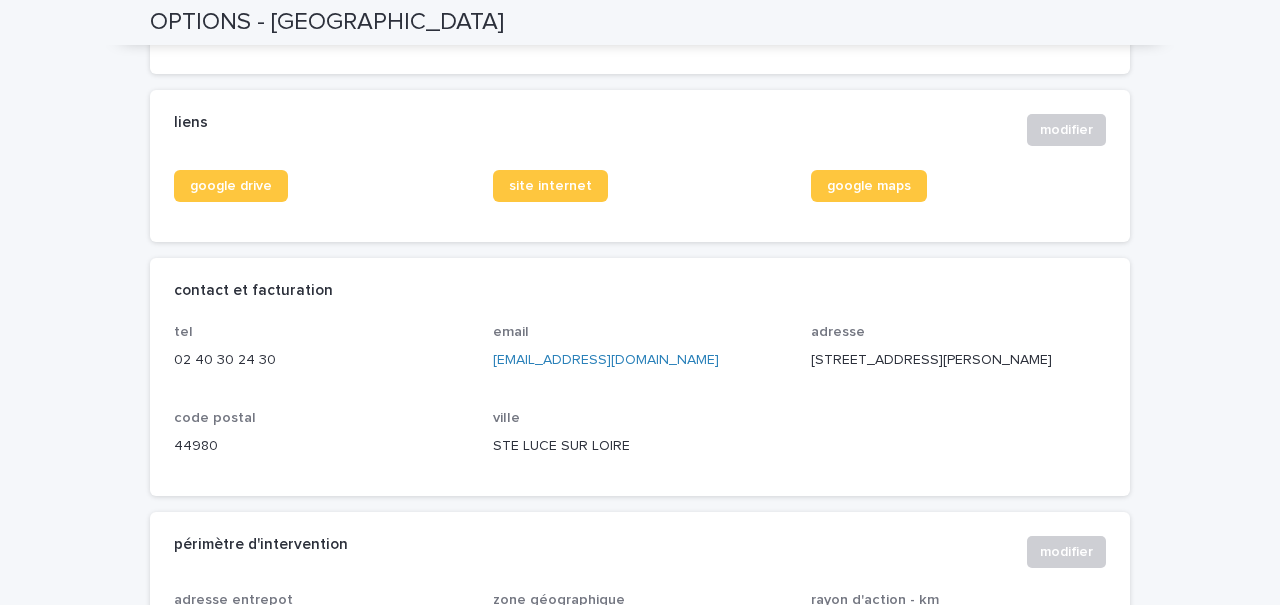 click on "liens" at bounding box center (592, 123) 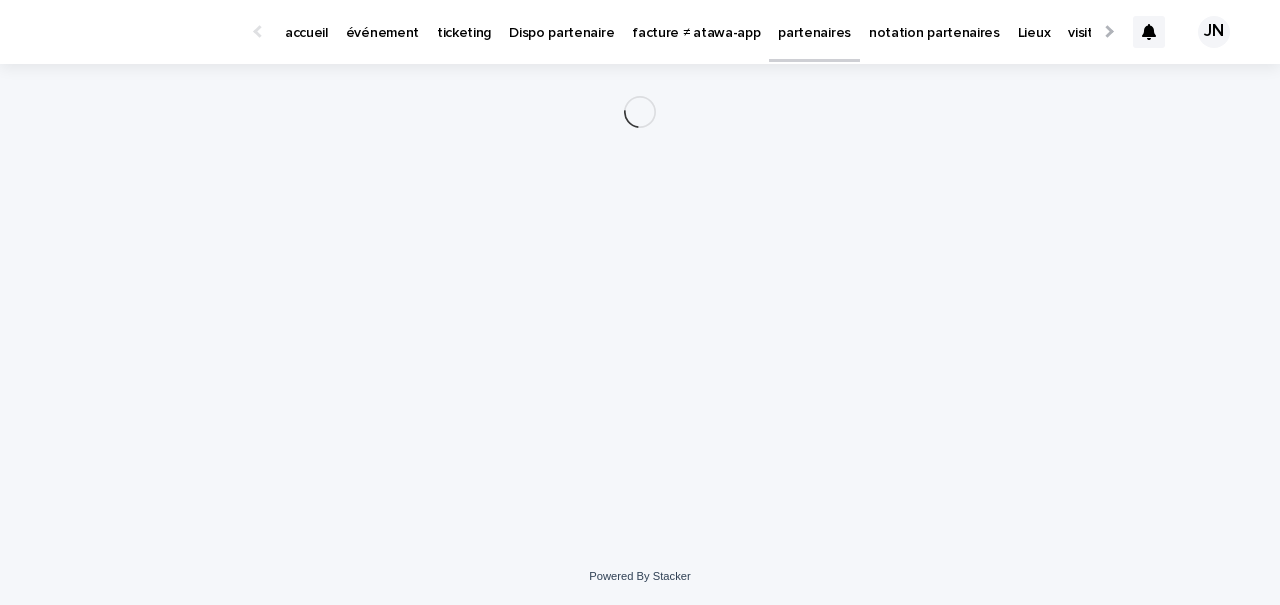 scroll, scrollTop: 0, scrollLeft: 0, axis: both 